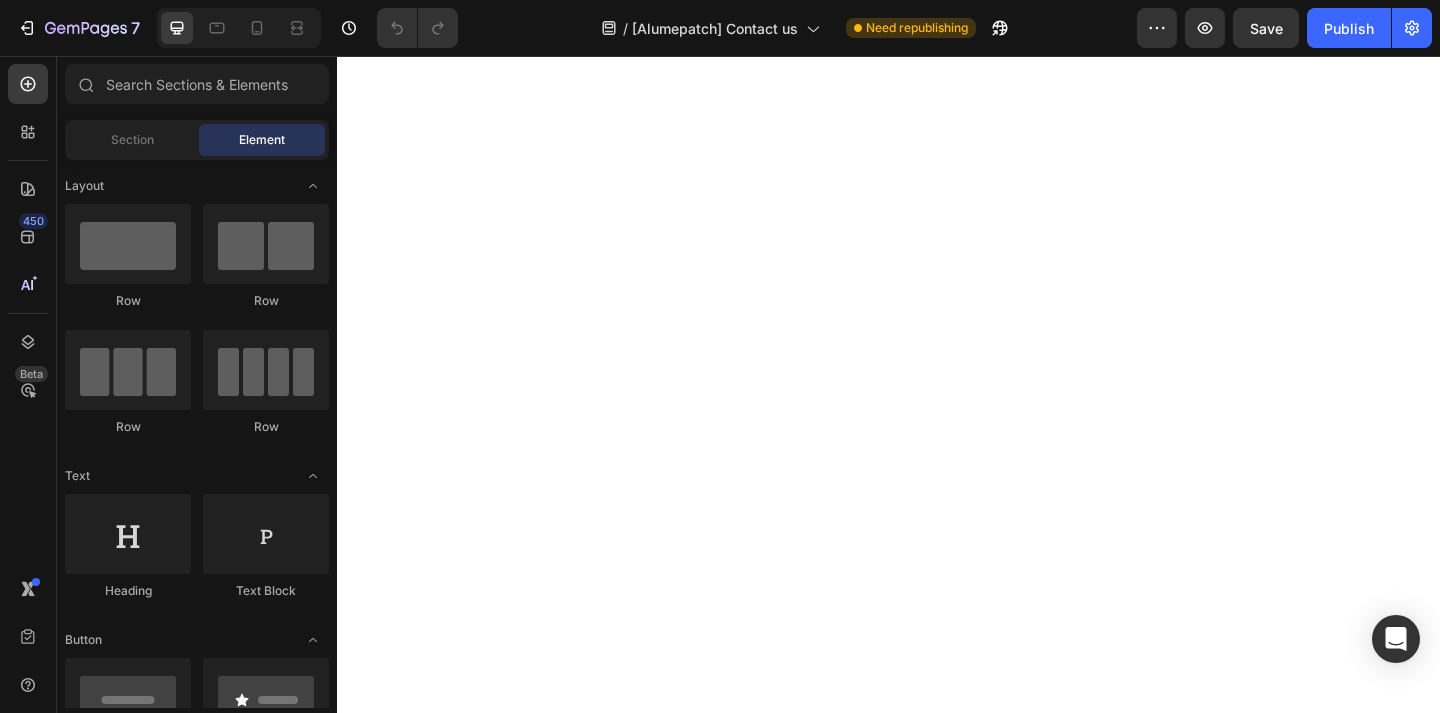 scroll, scrollTop: 0, scrollLeft: 0, axis: both 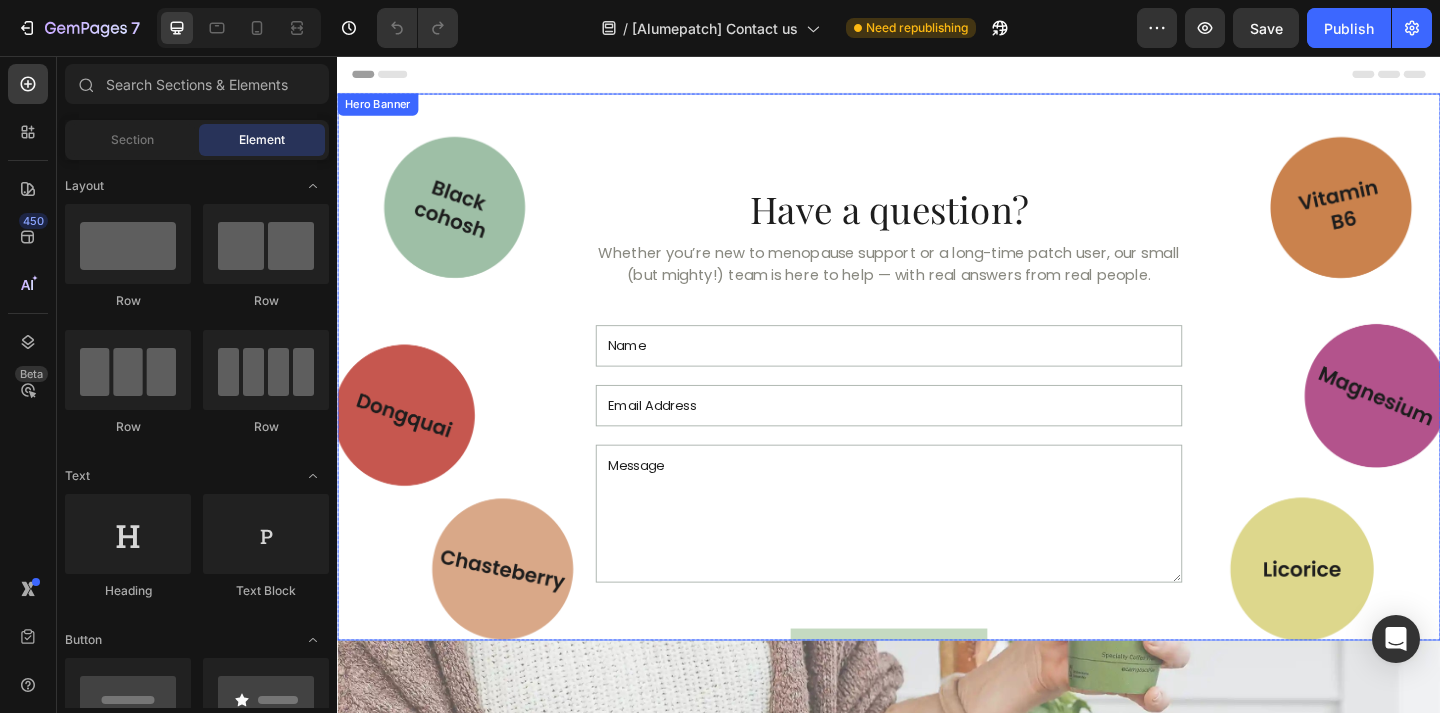 click on "Have a question? Heading Whether you’re new to menopause support or a long-time patch user, our small (but mighty!) team is here to help — with real answers from real people. Text Block Text Field Email Field Text Area Send message Submit Button Contact Form Row" at bounding box center (937, 424) 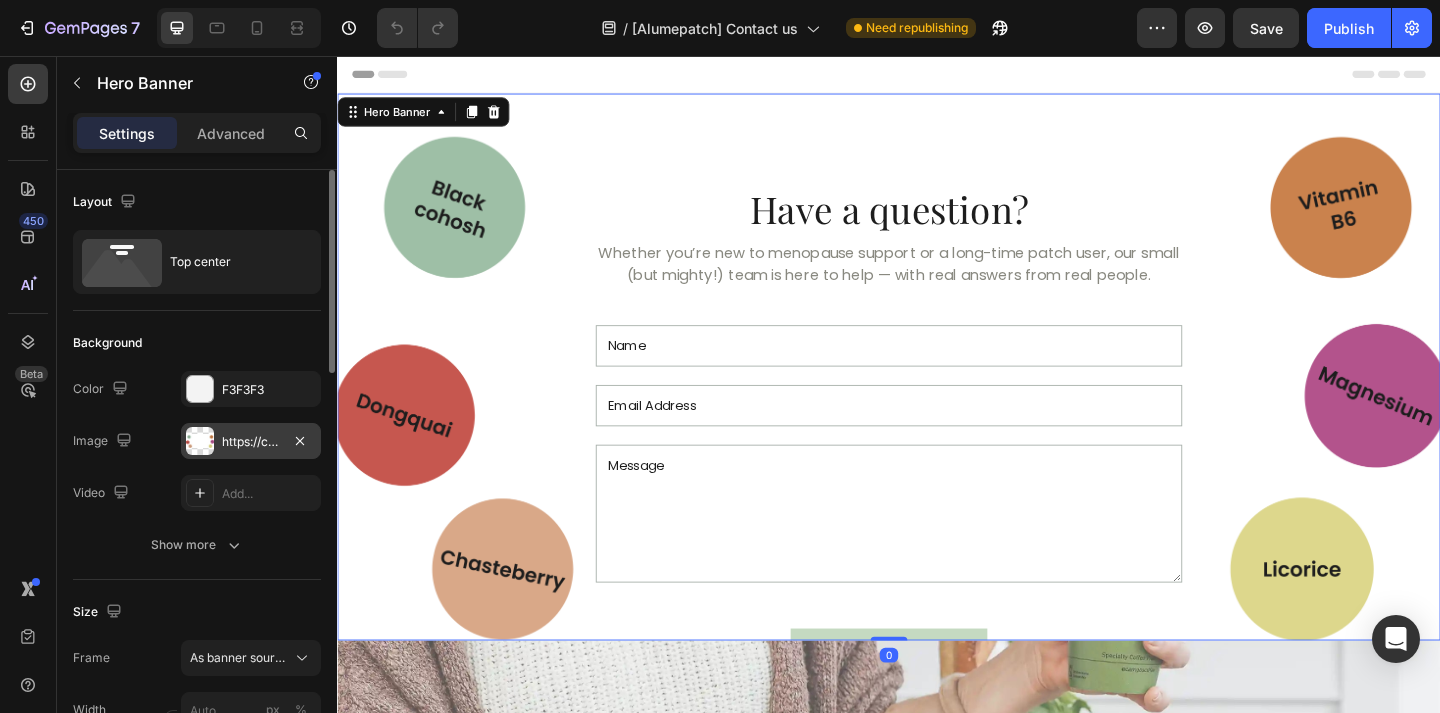 click on "https://cdn.shopify.com/s/files/1/0931/6348/7597/files/gempages_574651023793063024-a3d7b763-a925-4e51-a757-ffead9ae2a38.png" at bounding box center (251, 442) 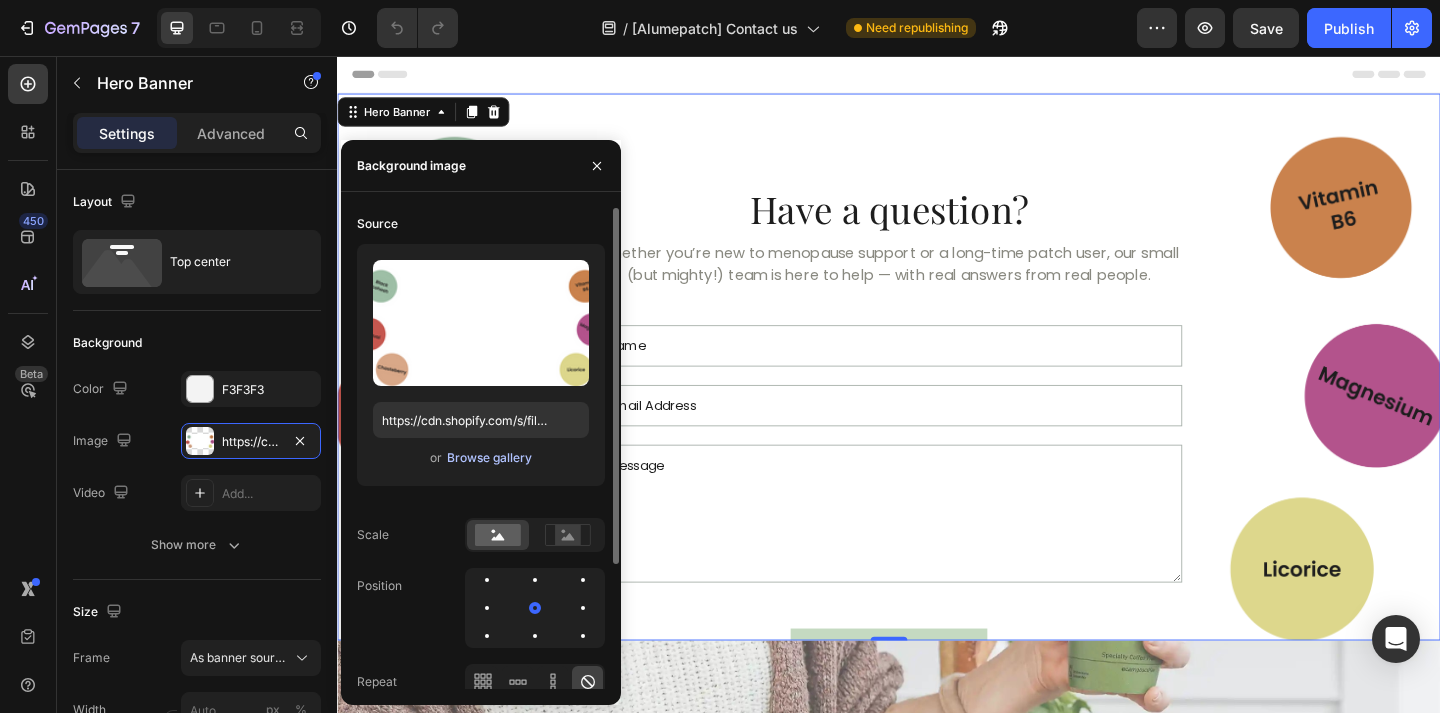 click on "Browse gallery" at bounding box center [489, 458] 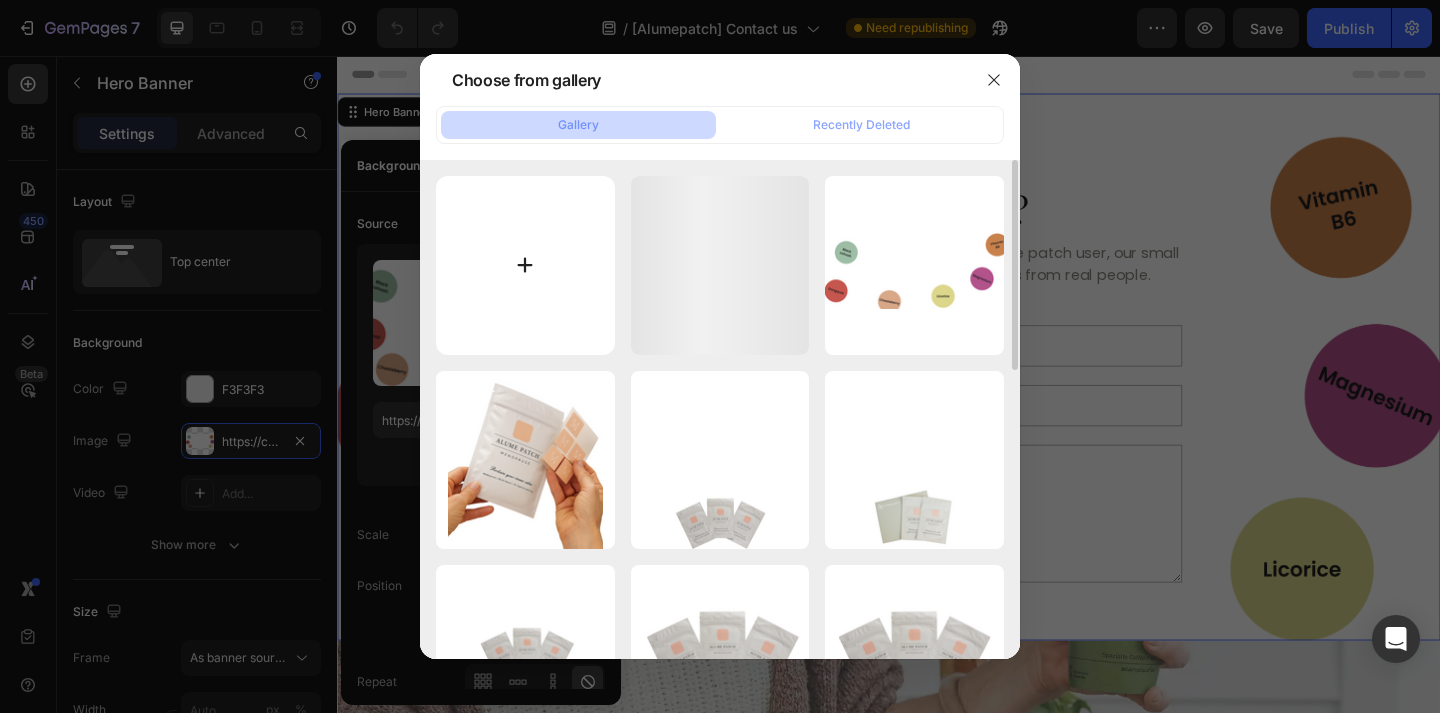 click at bounding box center (525, 265) 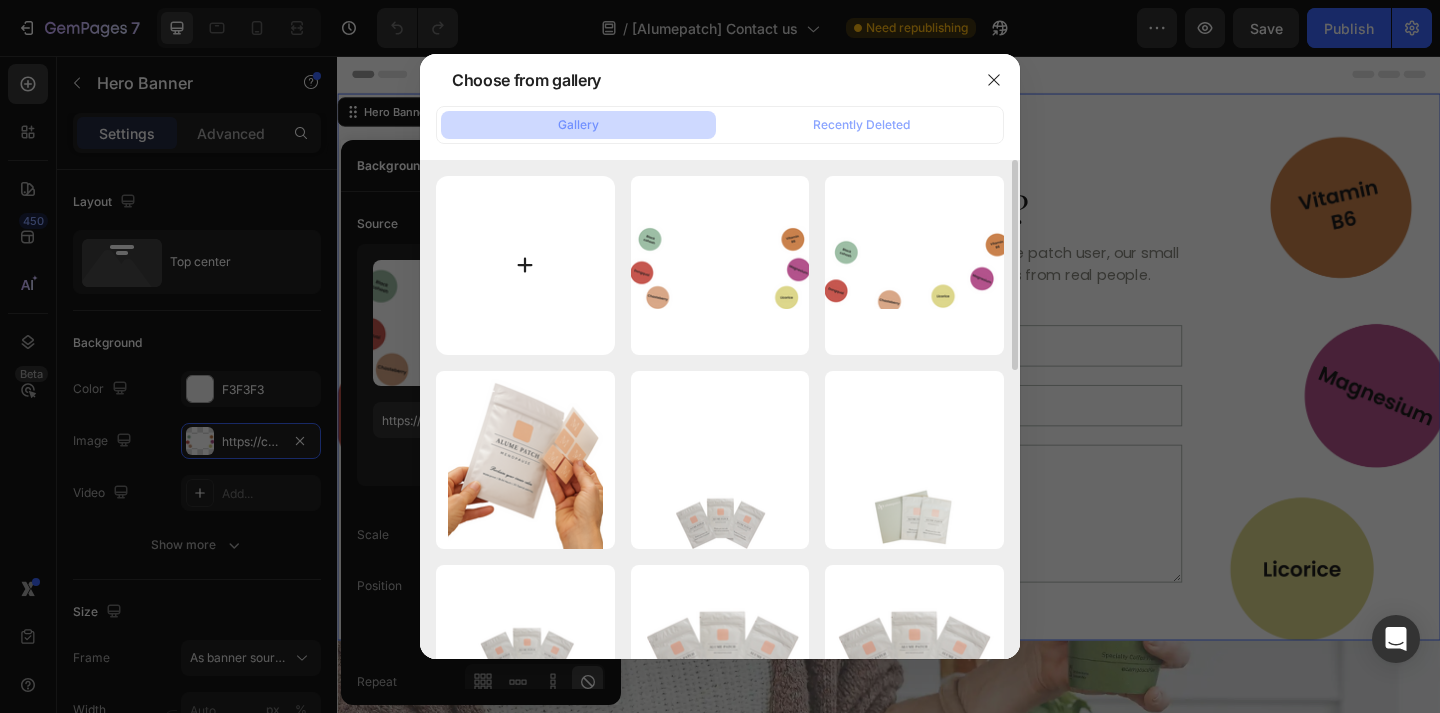 type on "C:\fakepath\Vitamin B.png" 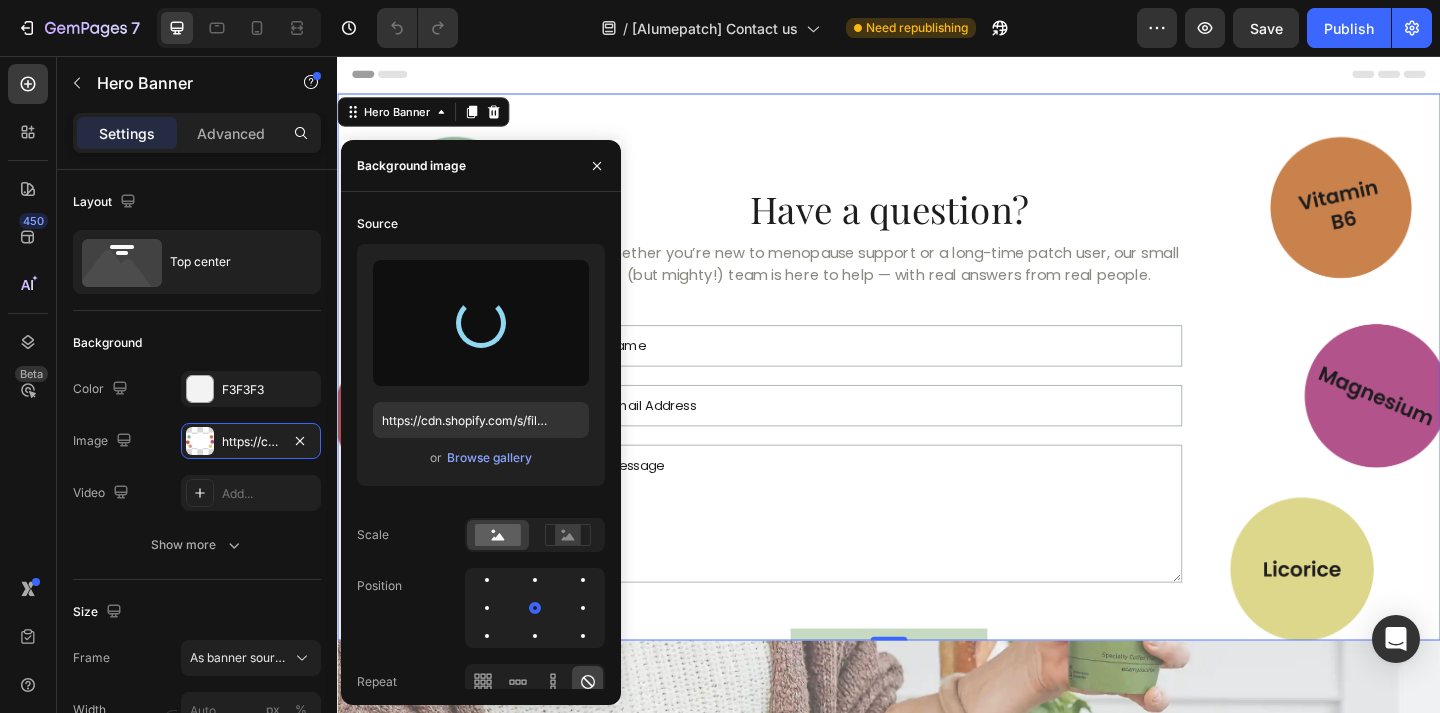type on "https://cdn.shopify.com/s/files/1/0931/6348/7597/files/gempages_574651023793063024-6cb423d3-5db3-4c31-b5eb-1fb135d2b1a7.png" 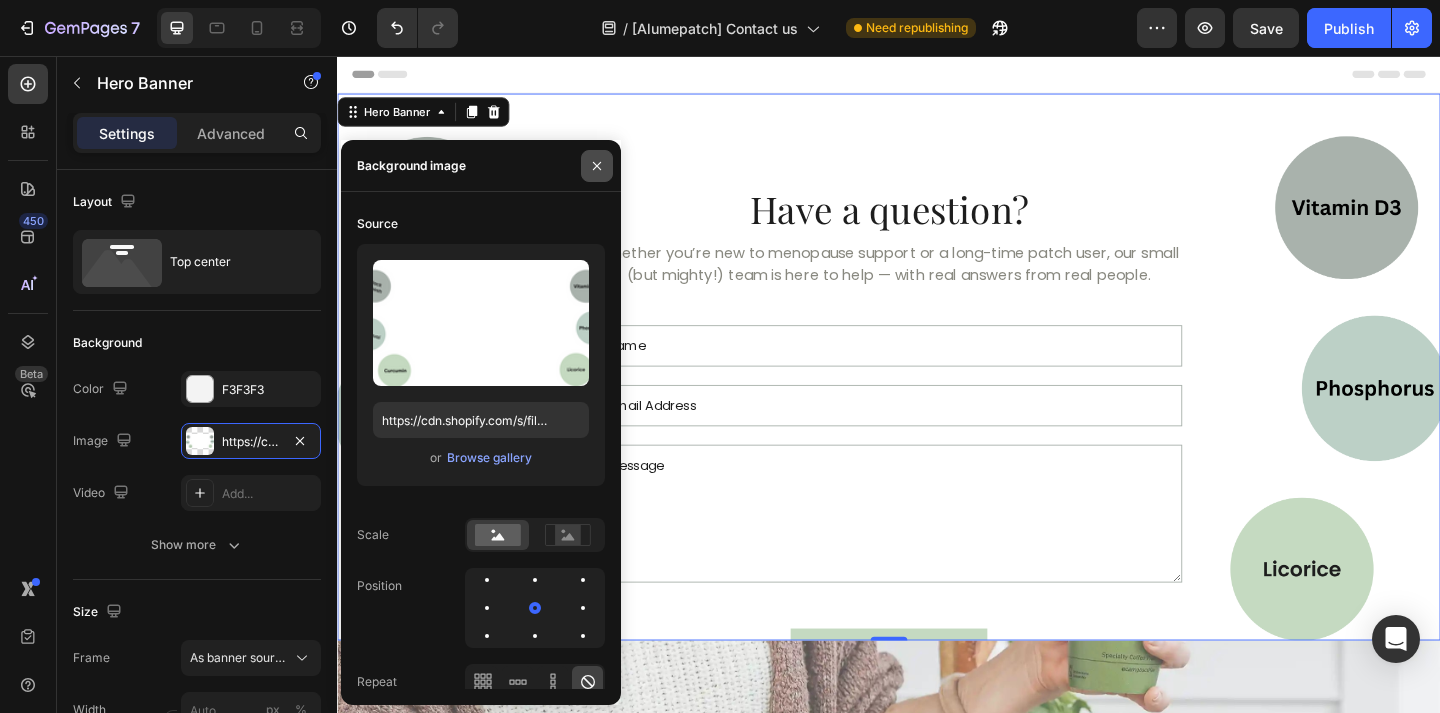 click at bounding box center (597, 166) 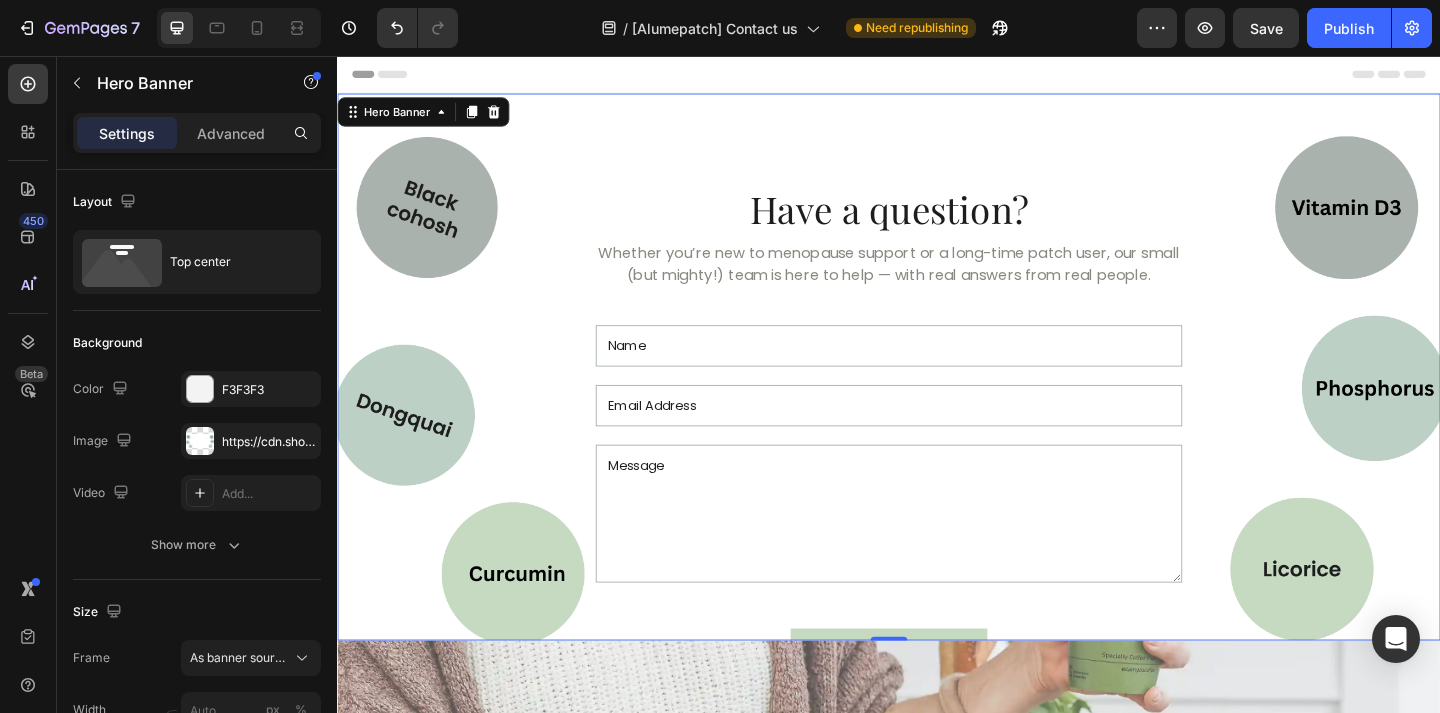 click on "Header" at bounding box center (937, 76) 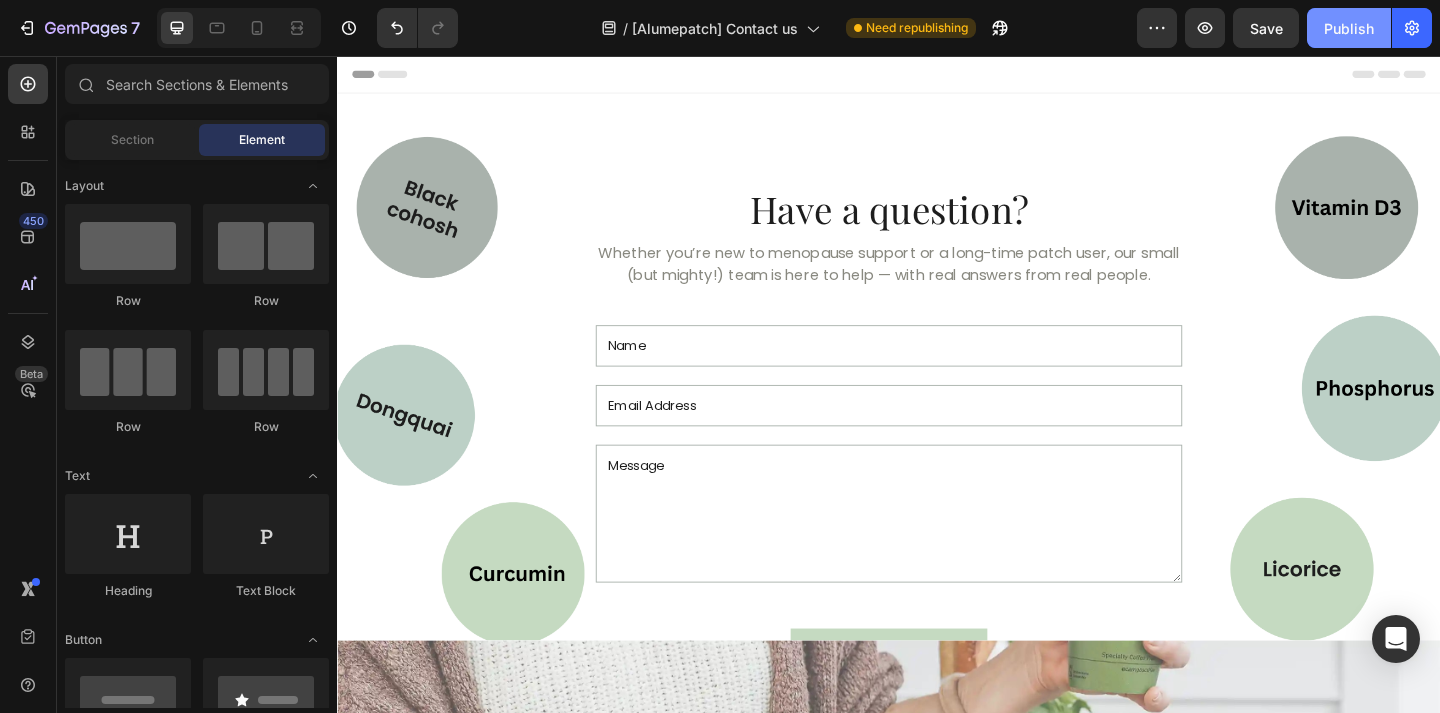 click on "Publish" at bounding box center (1349, 28) 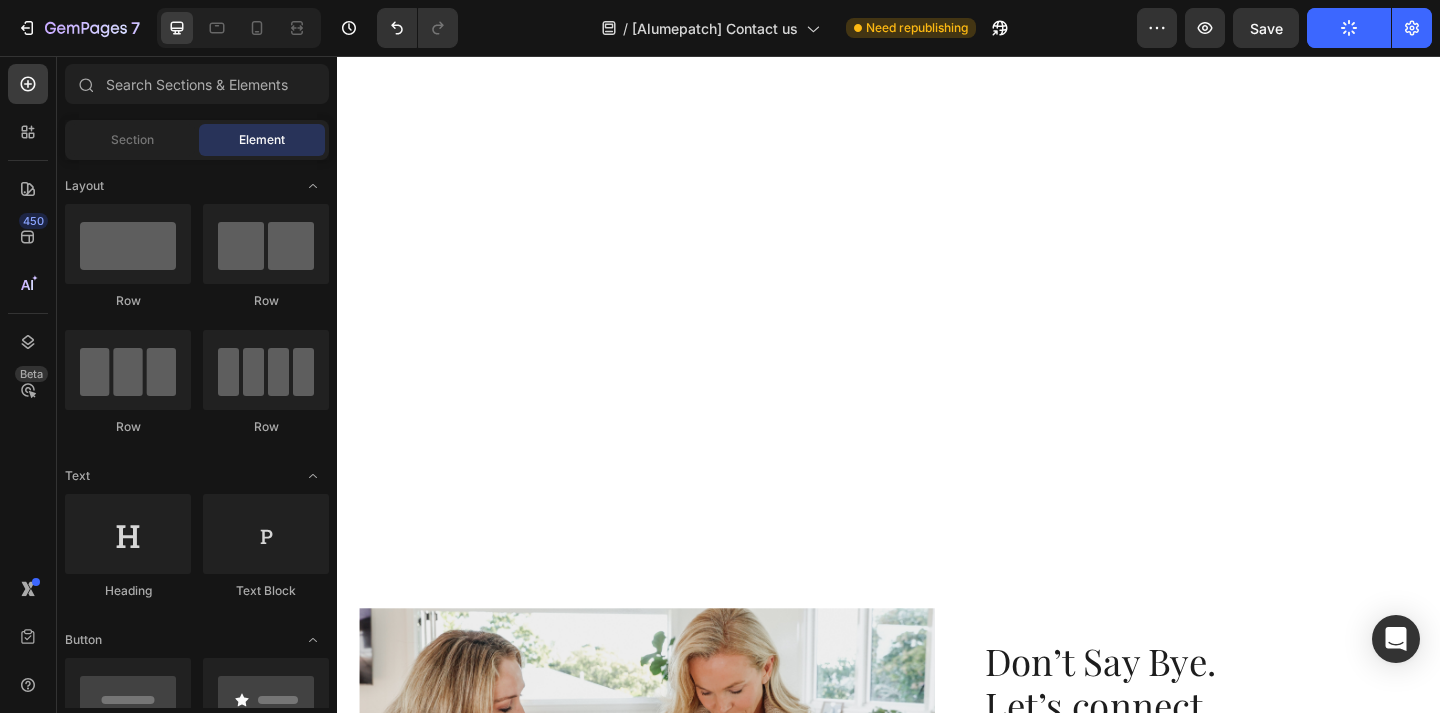 scroll, scrollTop: 0, scrollLeft: 0, axis: both 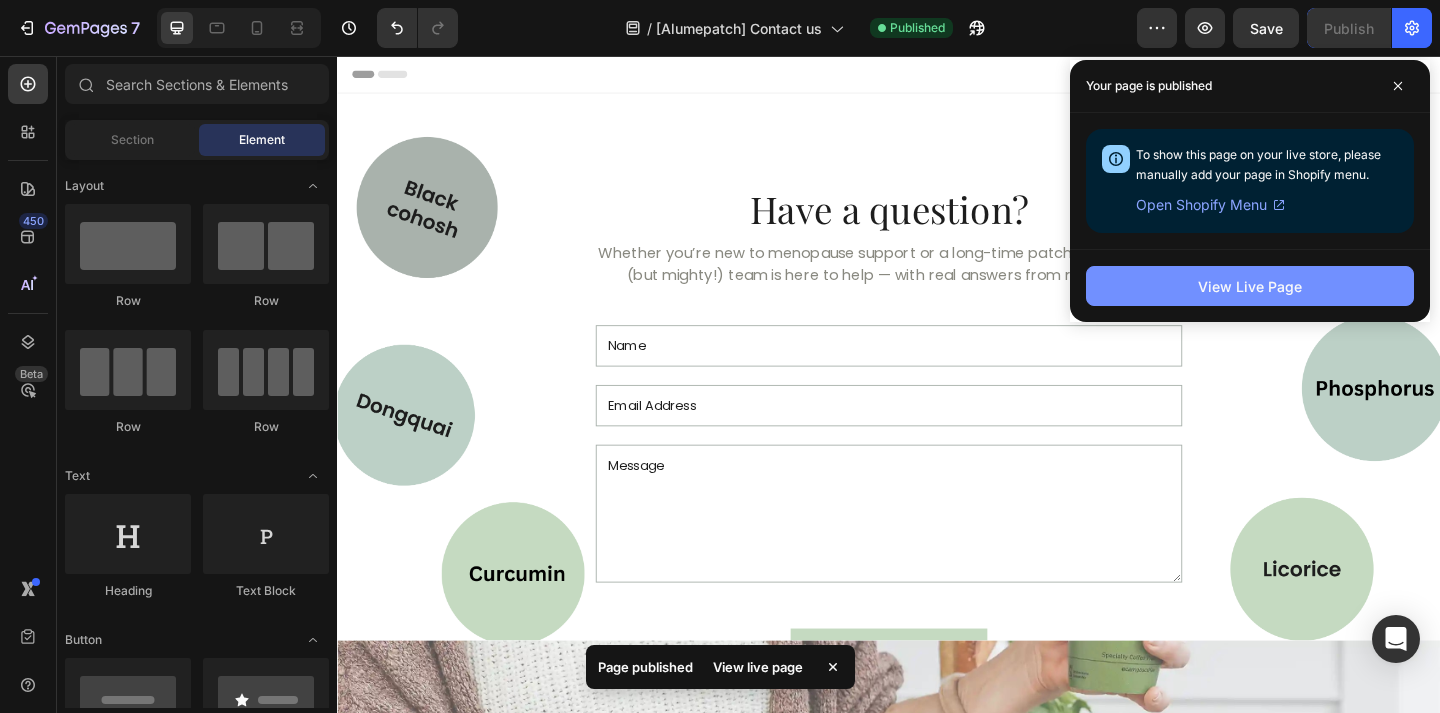 click on "View Live Page" at bounding box center (1250, 286) 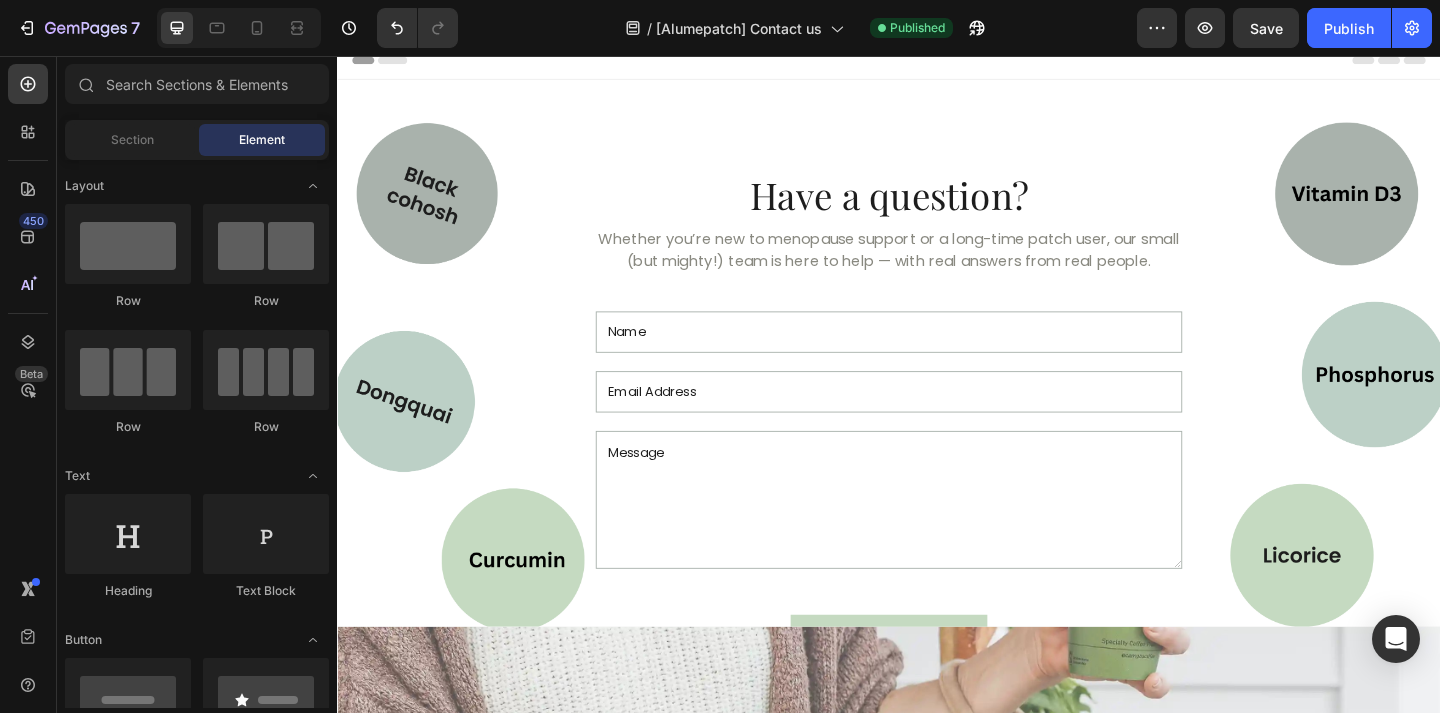 scroll, scrollTop: 0, scrollLeft: 0, axis: both 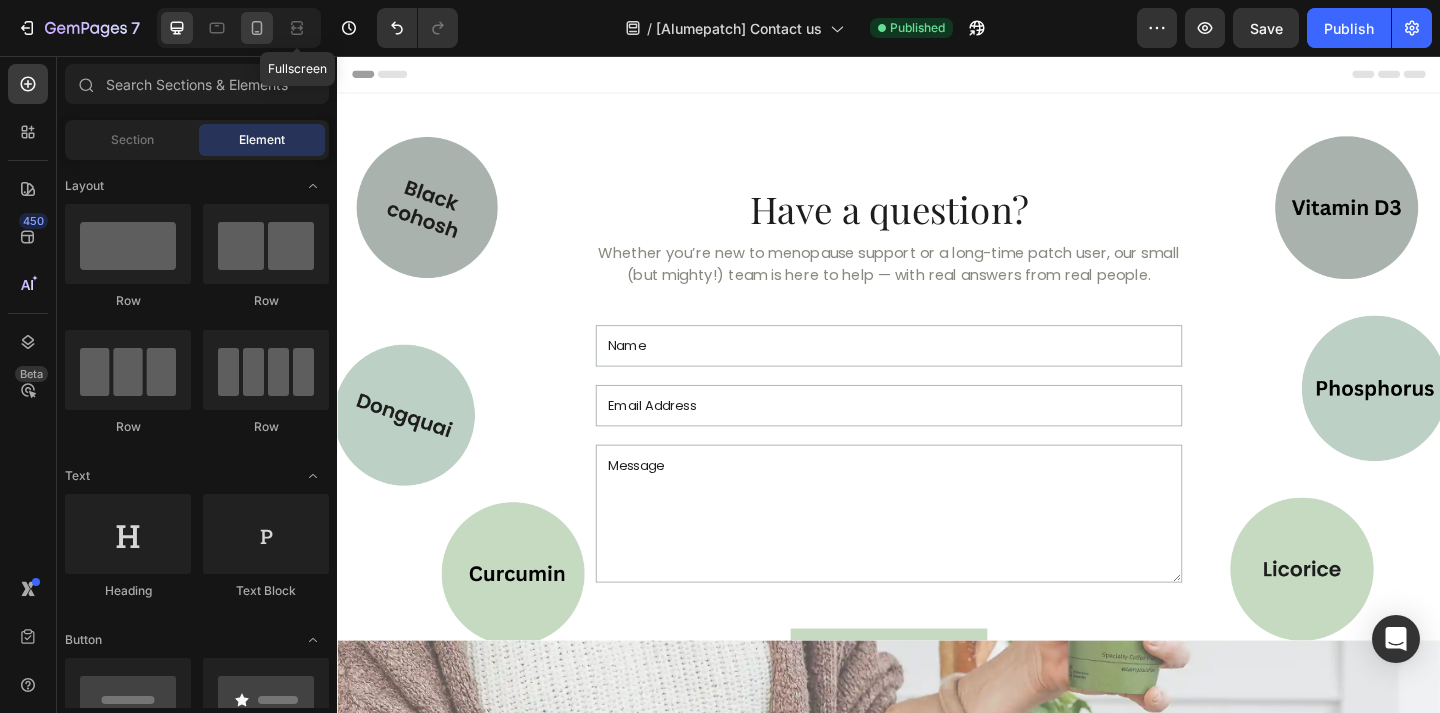 click 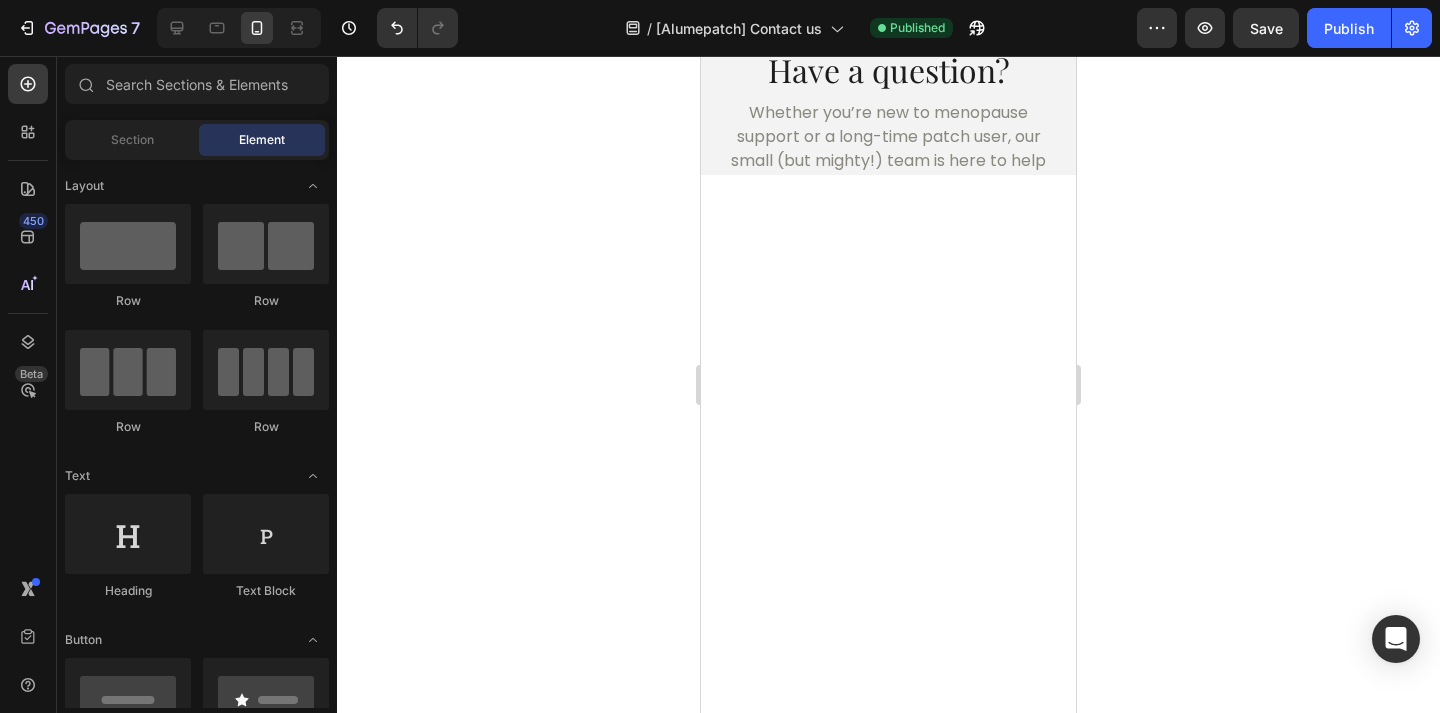 scroll, scrollTop: 0, scrollLeft: 0, axis: both 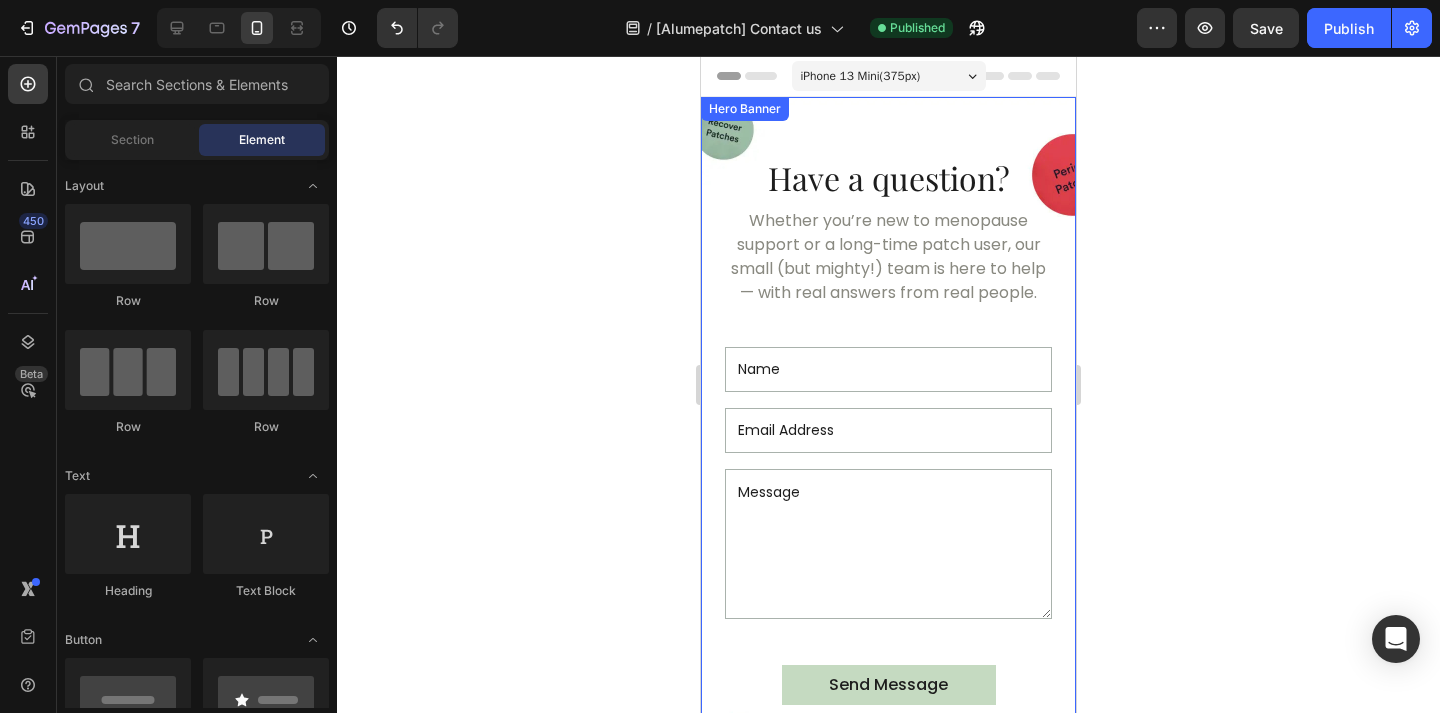 click on "Have a question? Heading Whether you’re new to menopause support or a long-time patch user, our small (but mighty!) team is here to help — with real answers from real people. Text Block Text Field Email Field Text Area Send message Submit Button Contact Form Row" at bounding box center (888, 409) 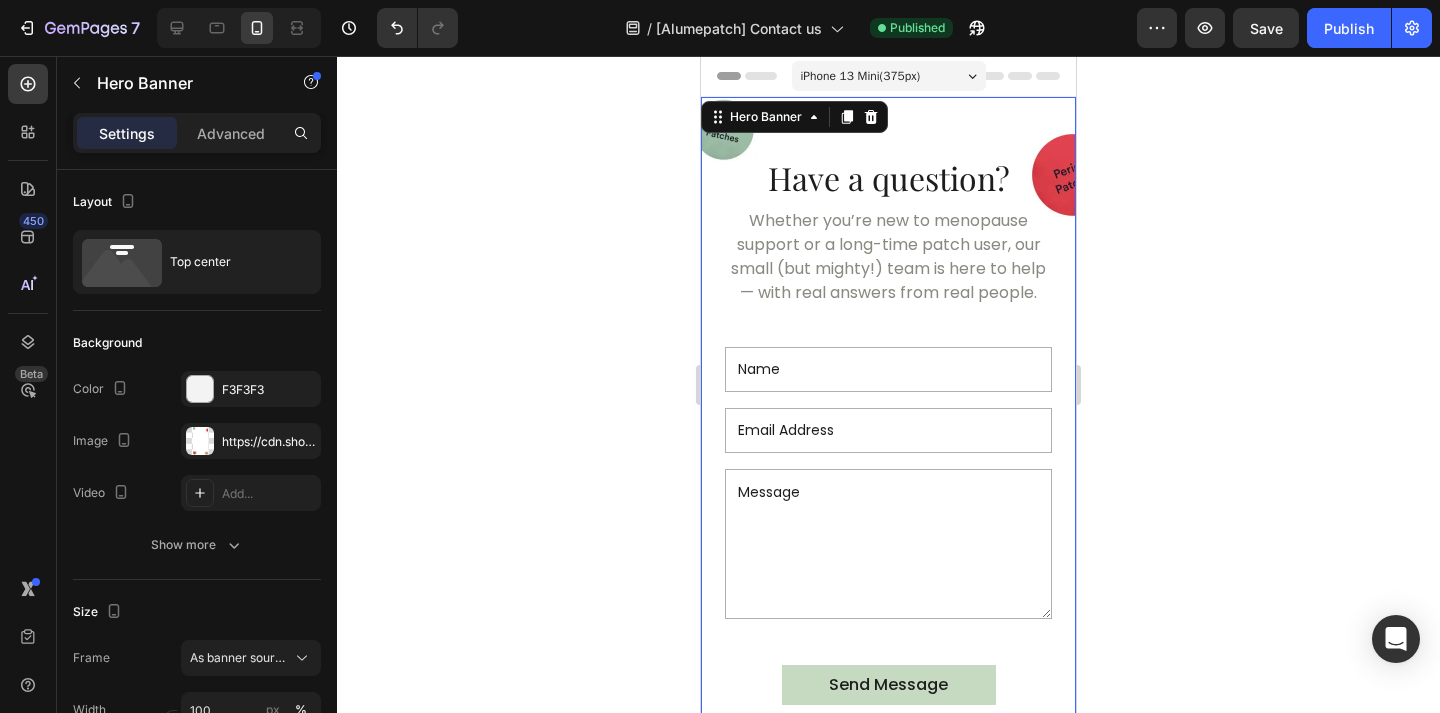 click on "Have a question? Heading Whether you’re new to menopause support or a long-time patch user, our small (but mighty!) team is here to help — with real answers from real people. Text Block Text Field Email Field Text Area Send message Submit Button Contact Form Row" at bounding box center [888, 409] 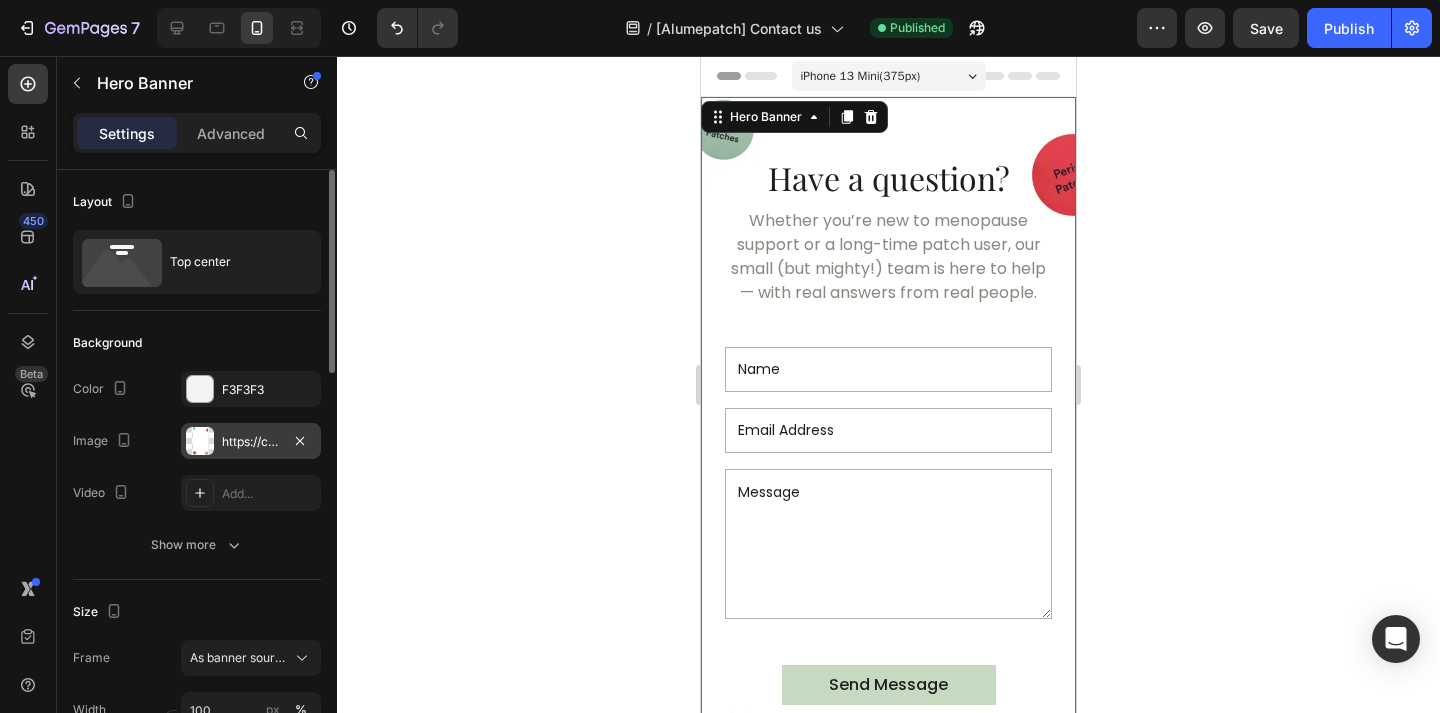 click on "https://cdn.shopify.com/s/files/1/0931/6348/7597/files/gempages_574651023793063024-a936ed09-ca03-46ba-afa0-93fb196654e3.webp" at bounding box center (251, 442) 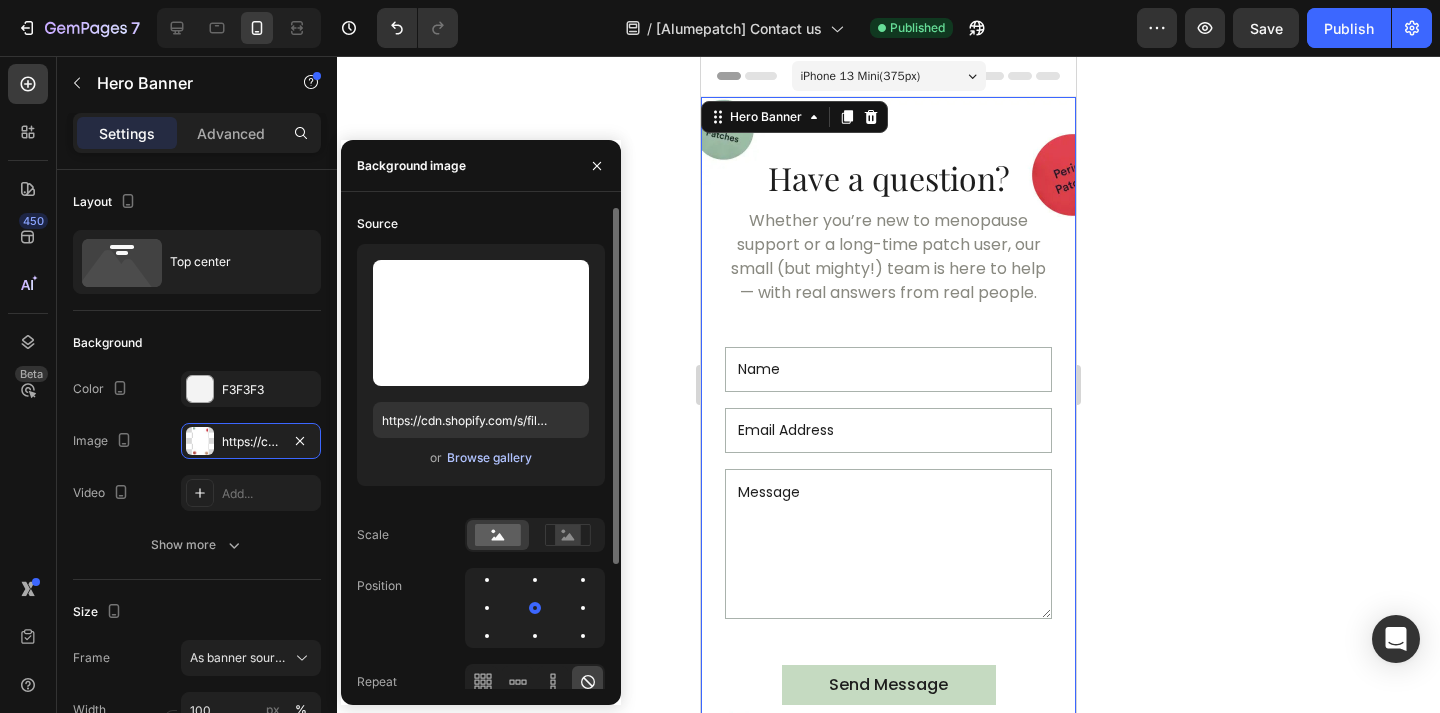 click on "Browse gallery" at bounding box center [489, 458] 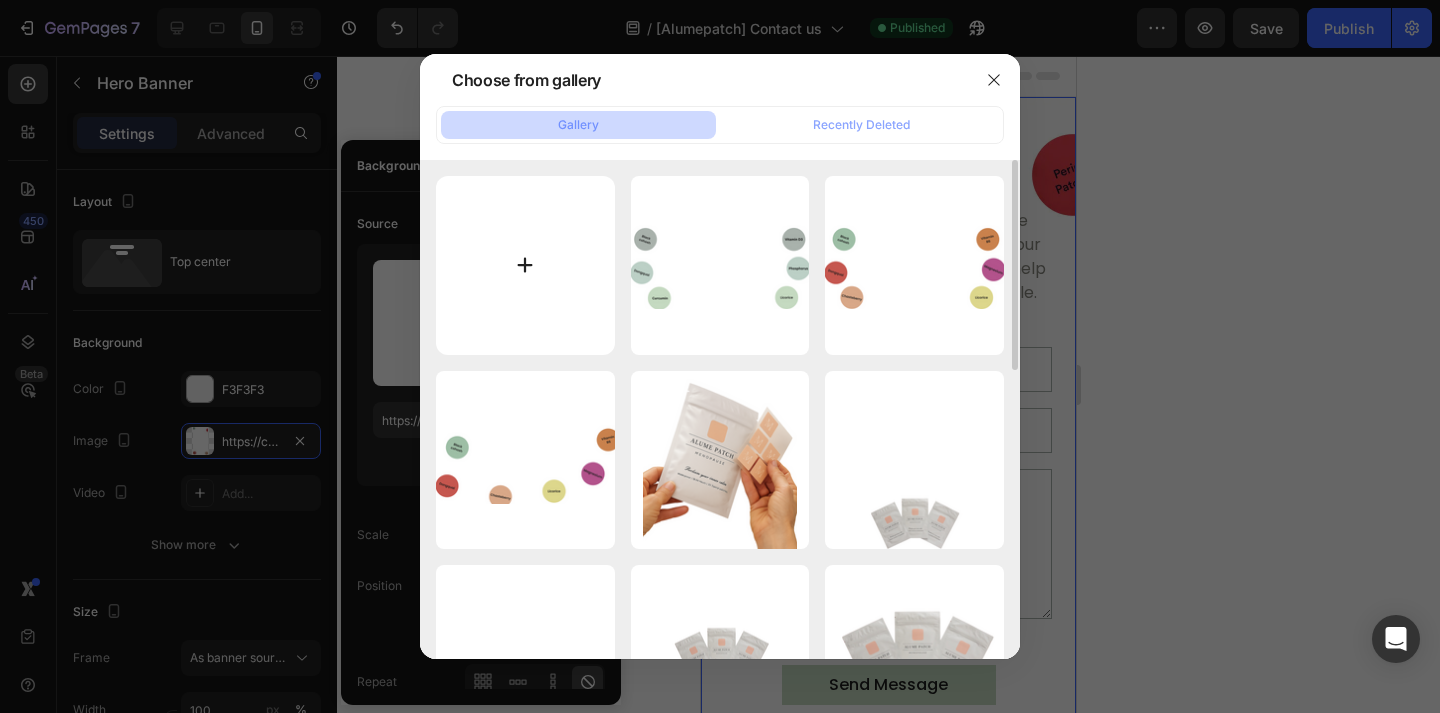 click at bounding box center [525, 265] 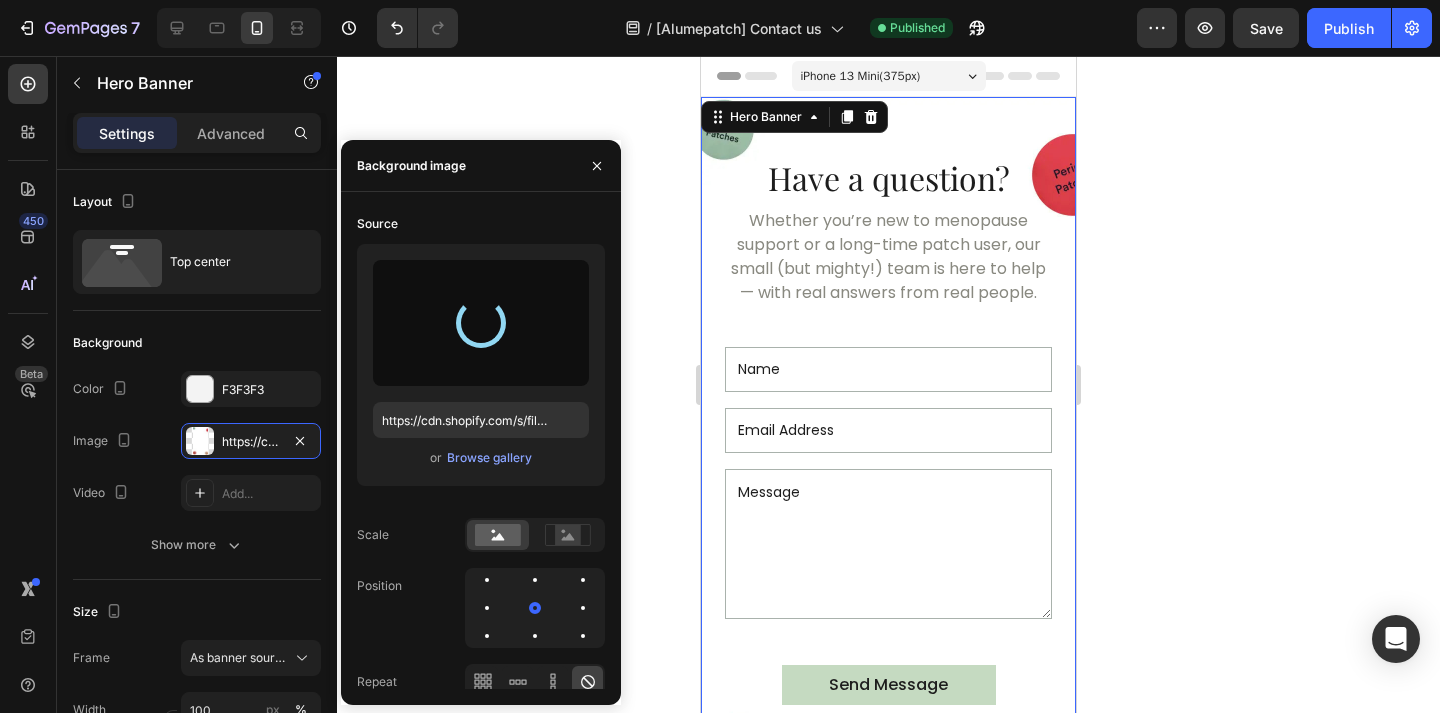 type on "https://cdn.shopify.com/s/files/1/0931/6348/7597/files/gempages_574651023793063024-08c753d8-81e6-4da3-bdb7-233eb383bd79.png" 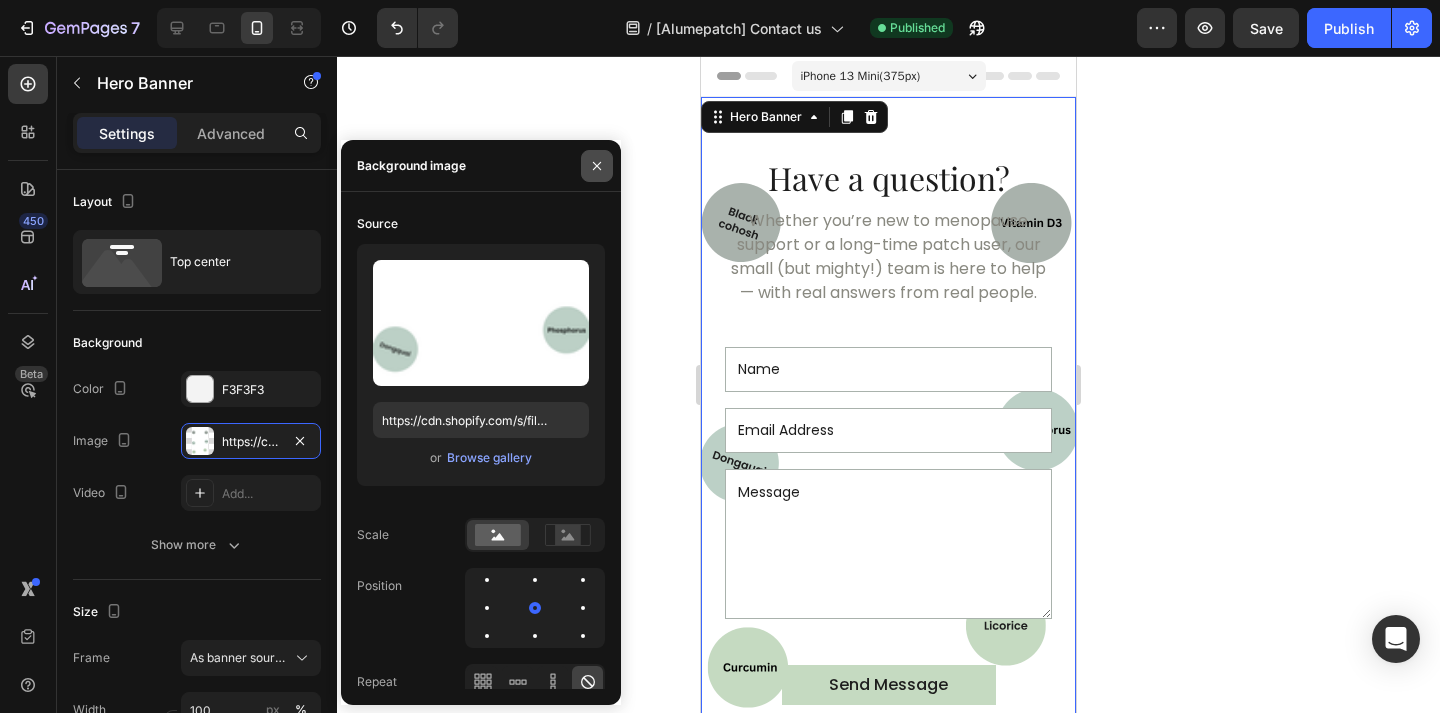 click 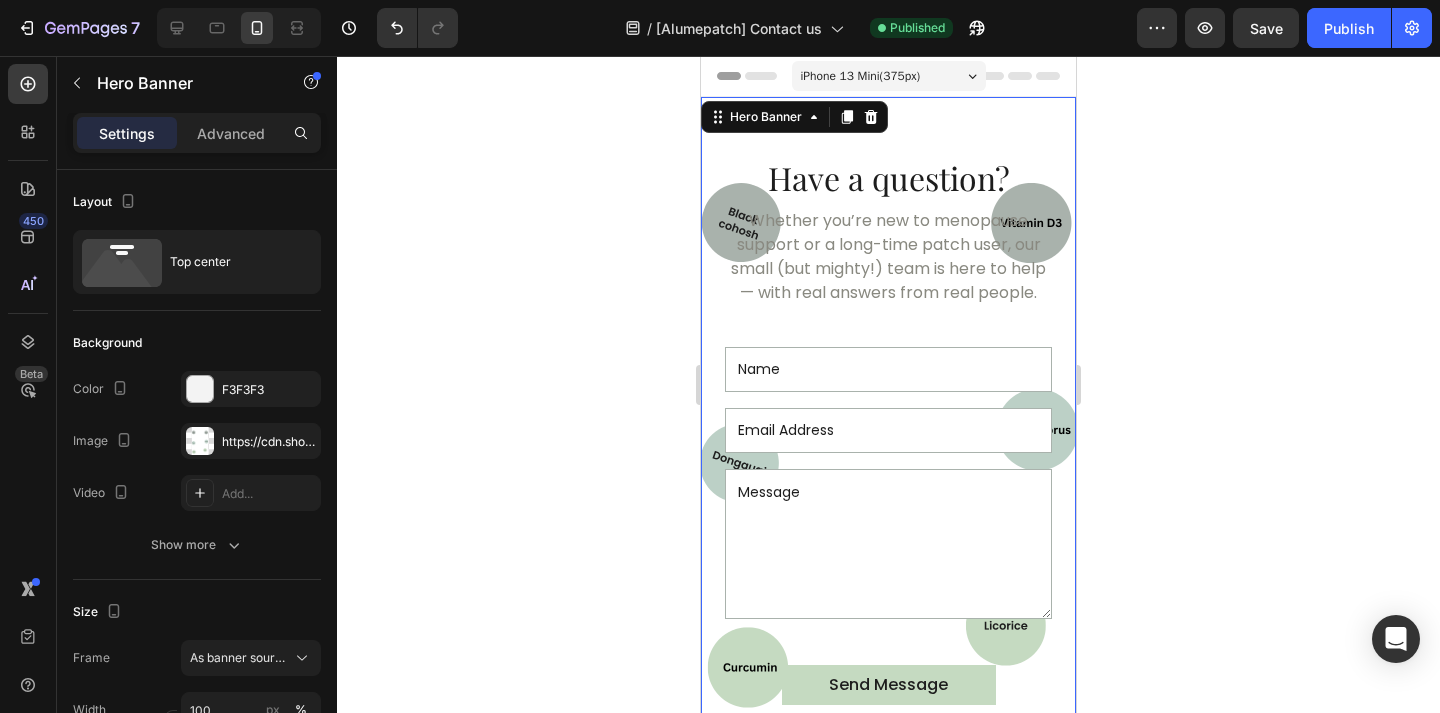 click 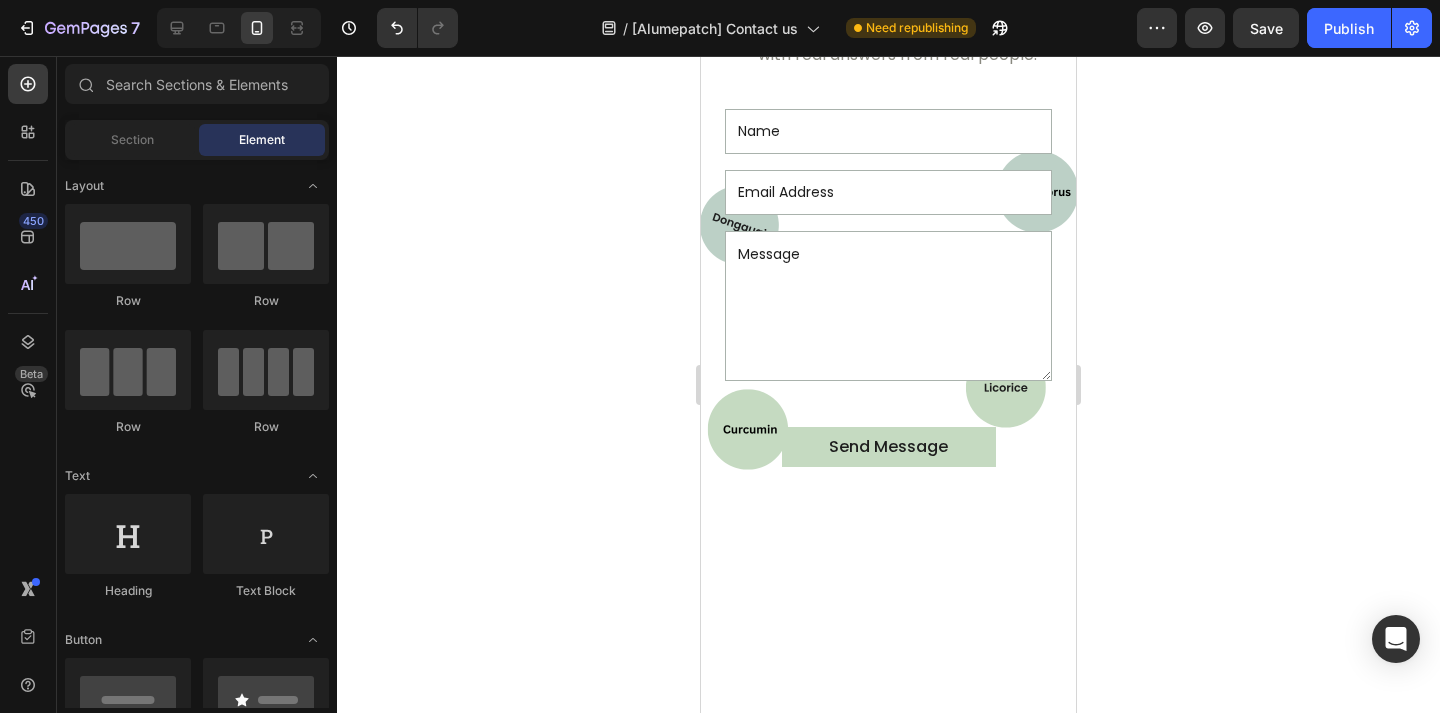 scroll, scrollTop: 0, scrollLeft: 0, axis: both 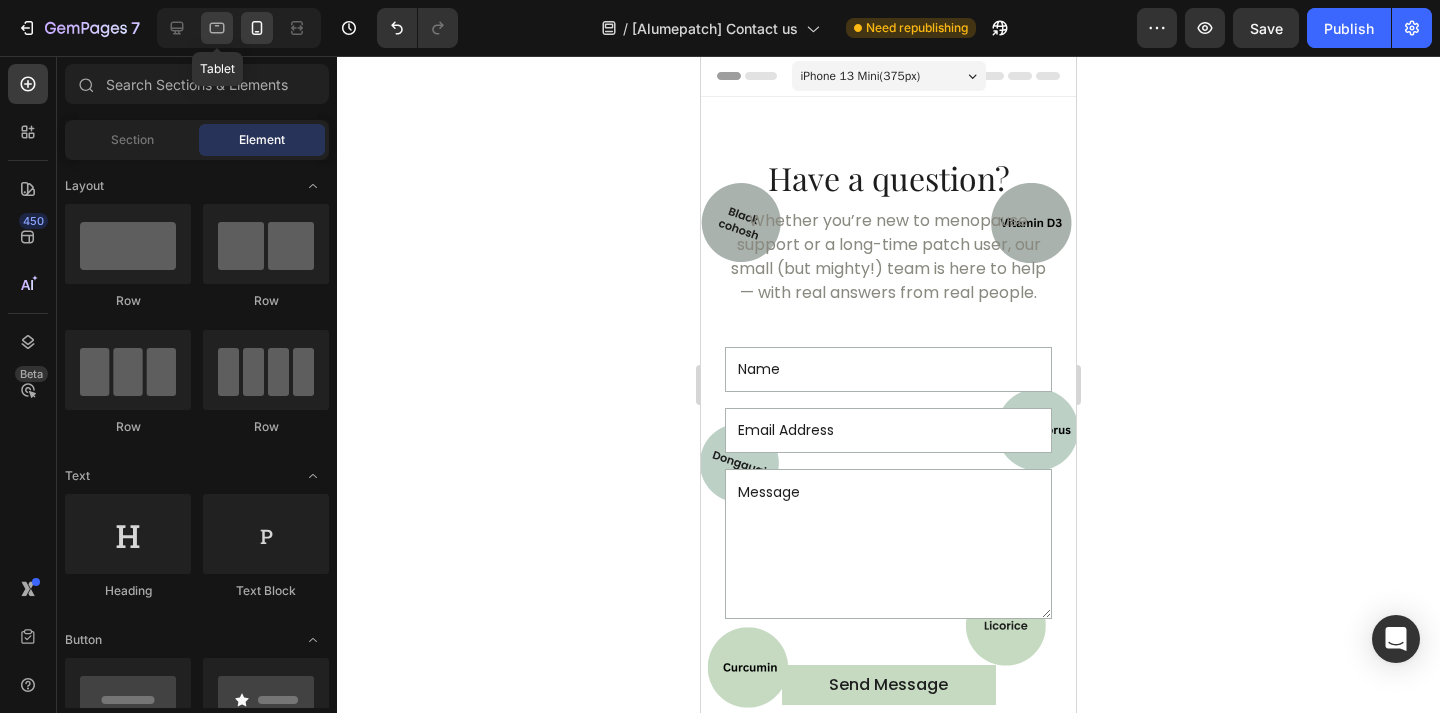 click 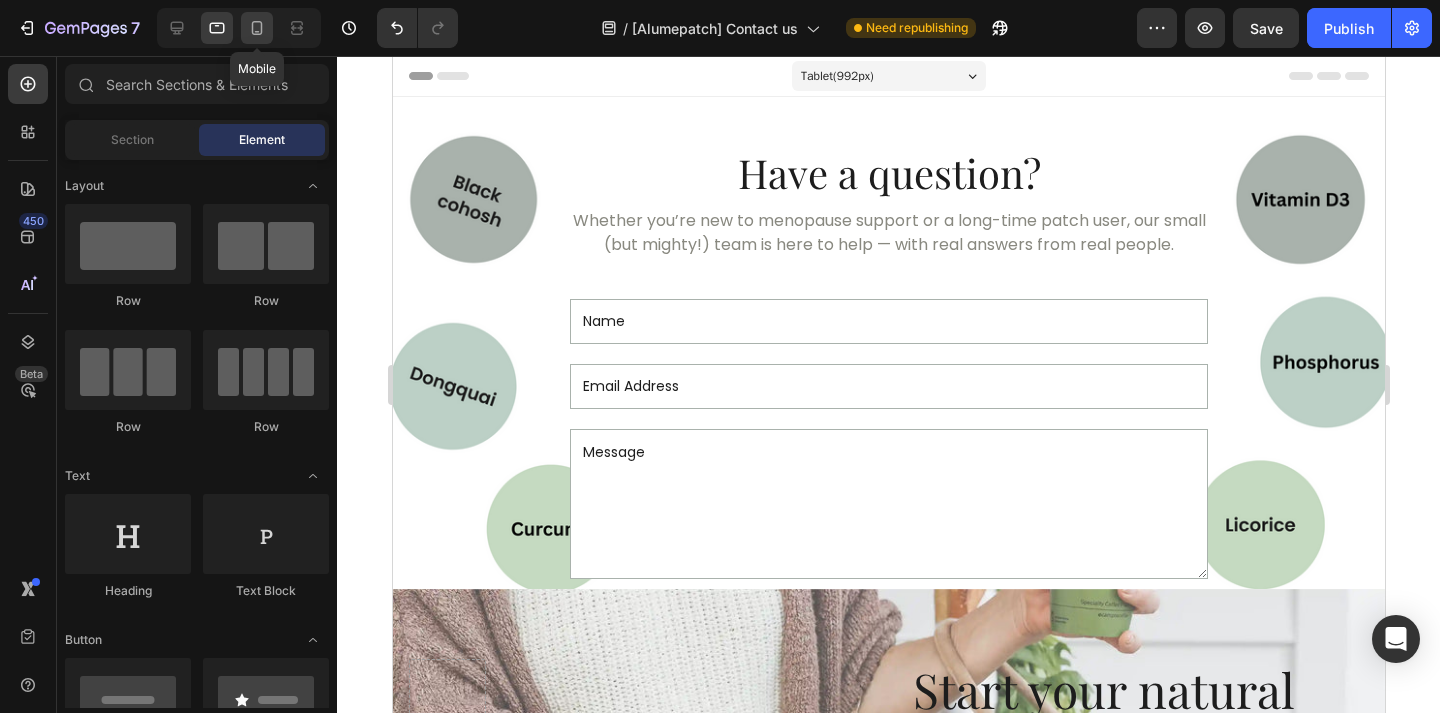 click 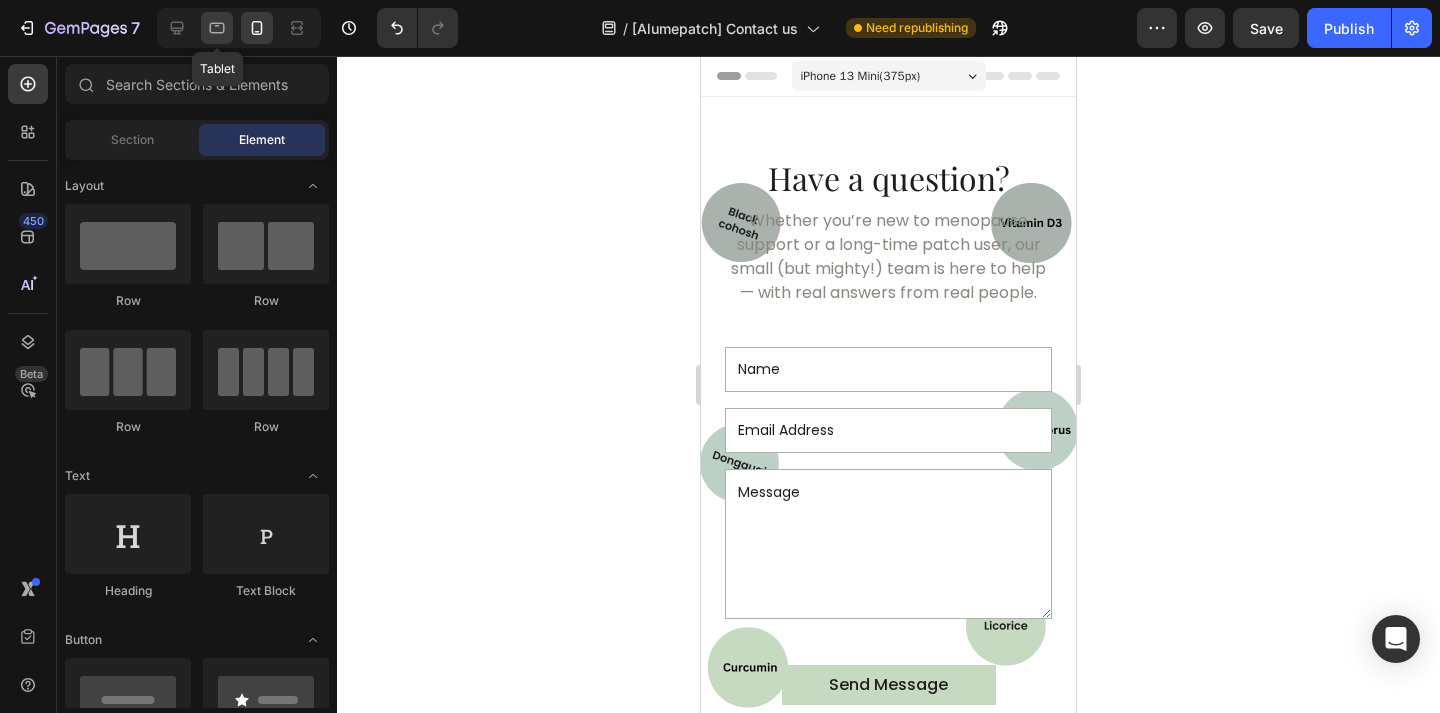 click 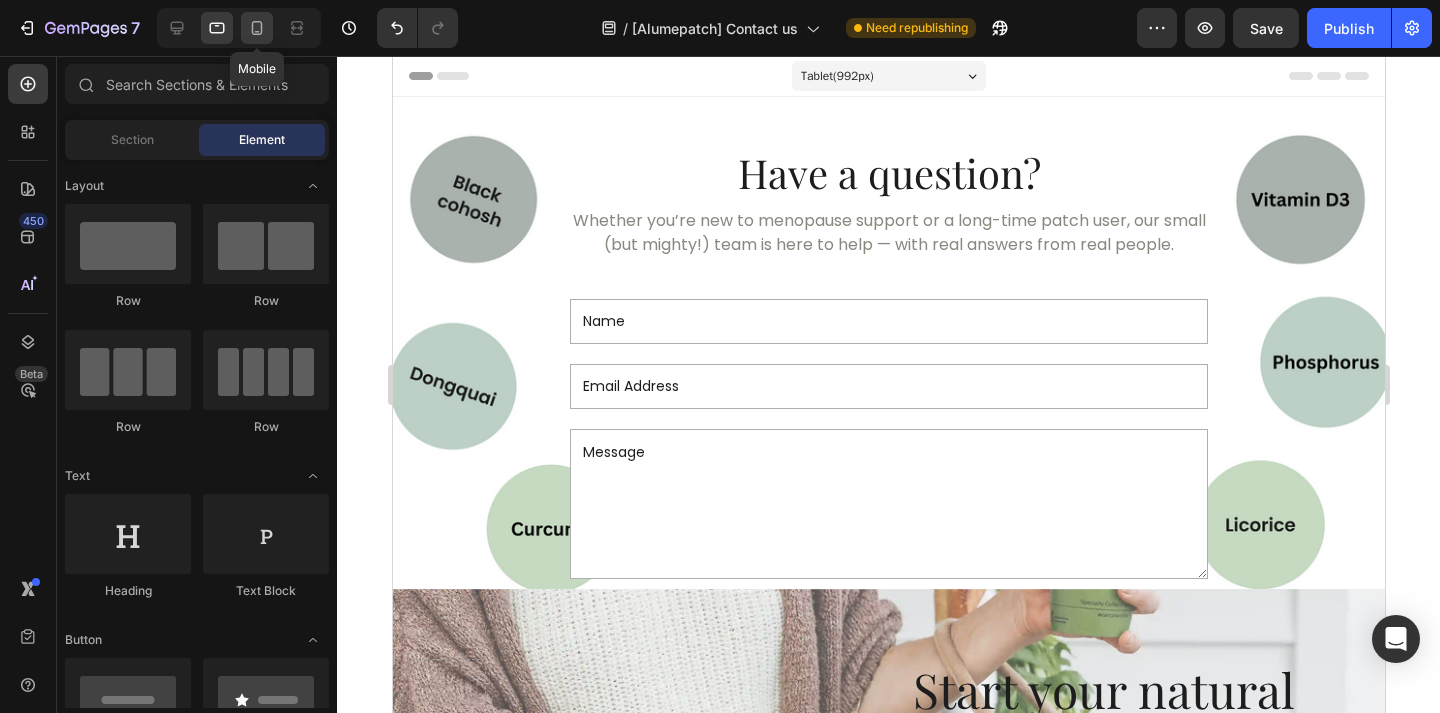 click 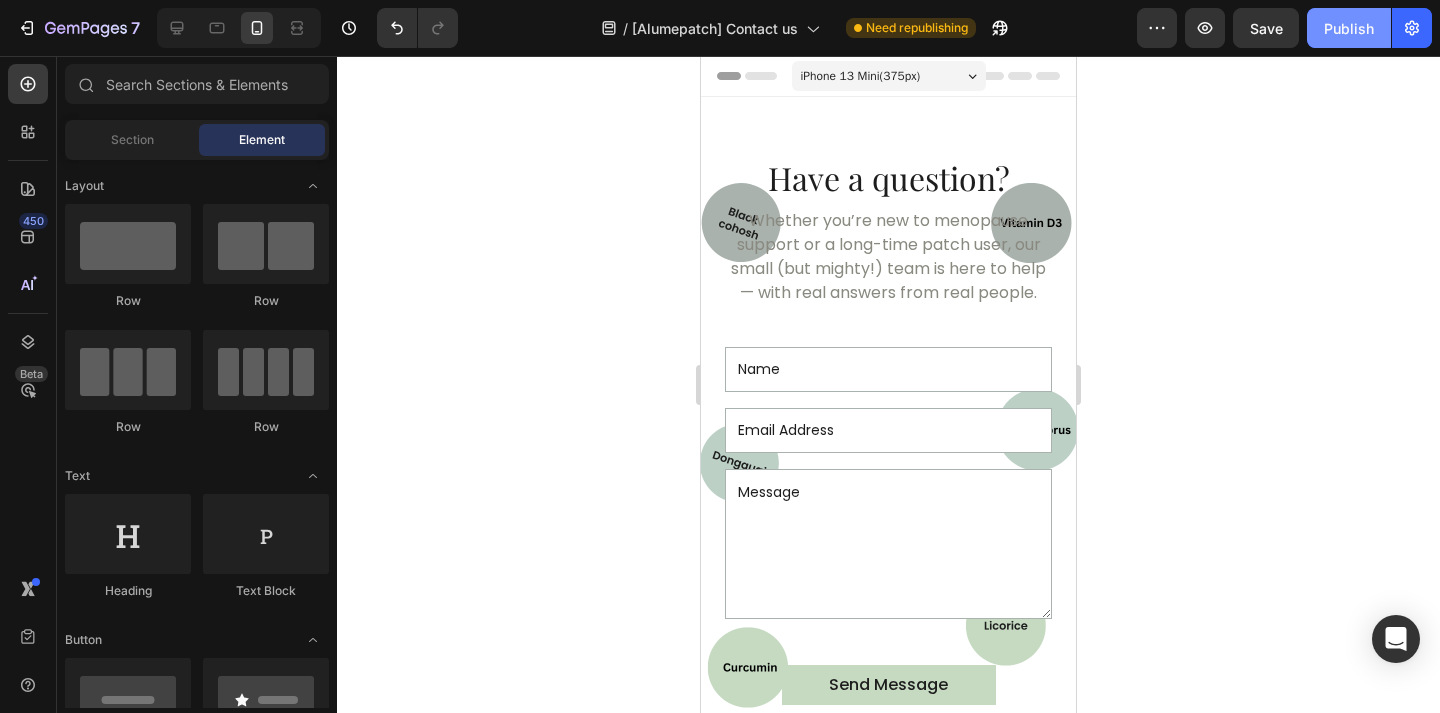 click on "Publish" at bounding box center [1349, 28] 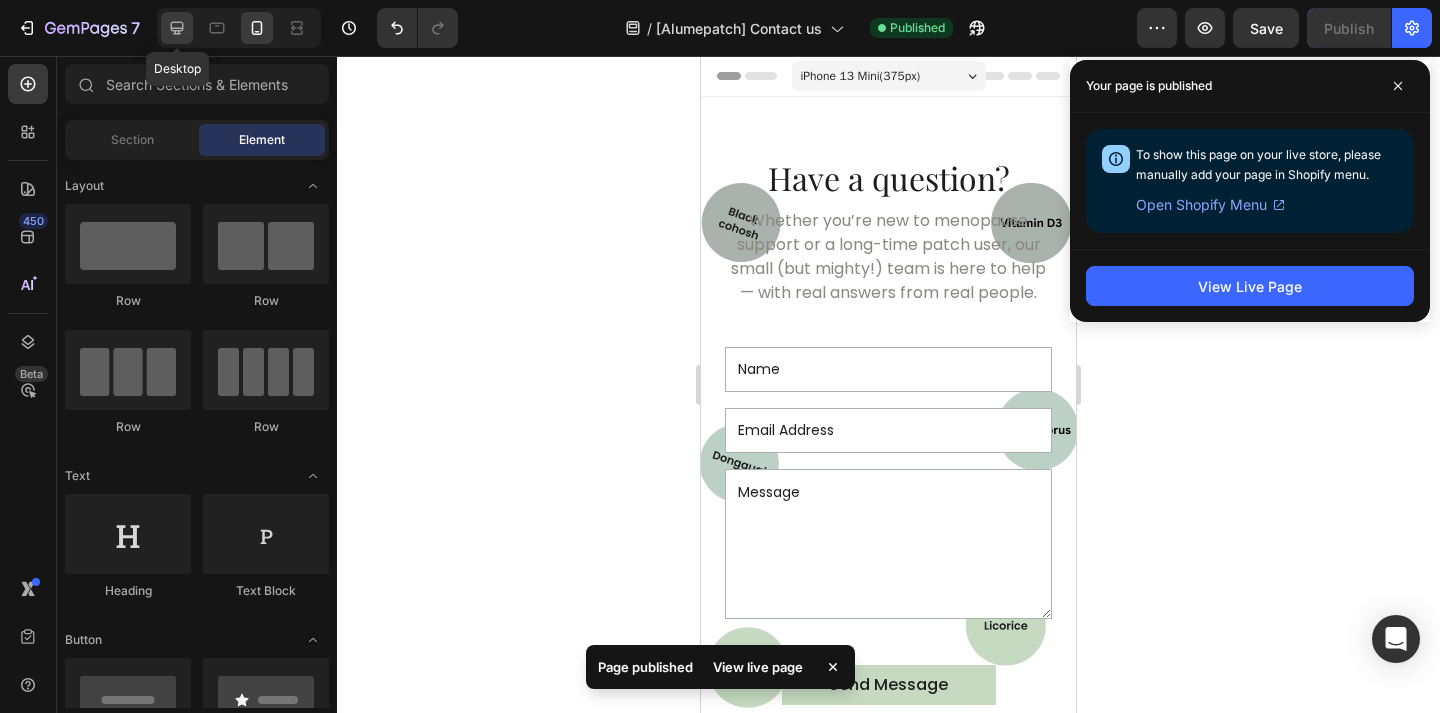 click 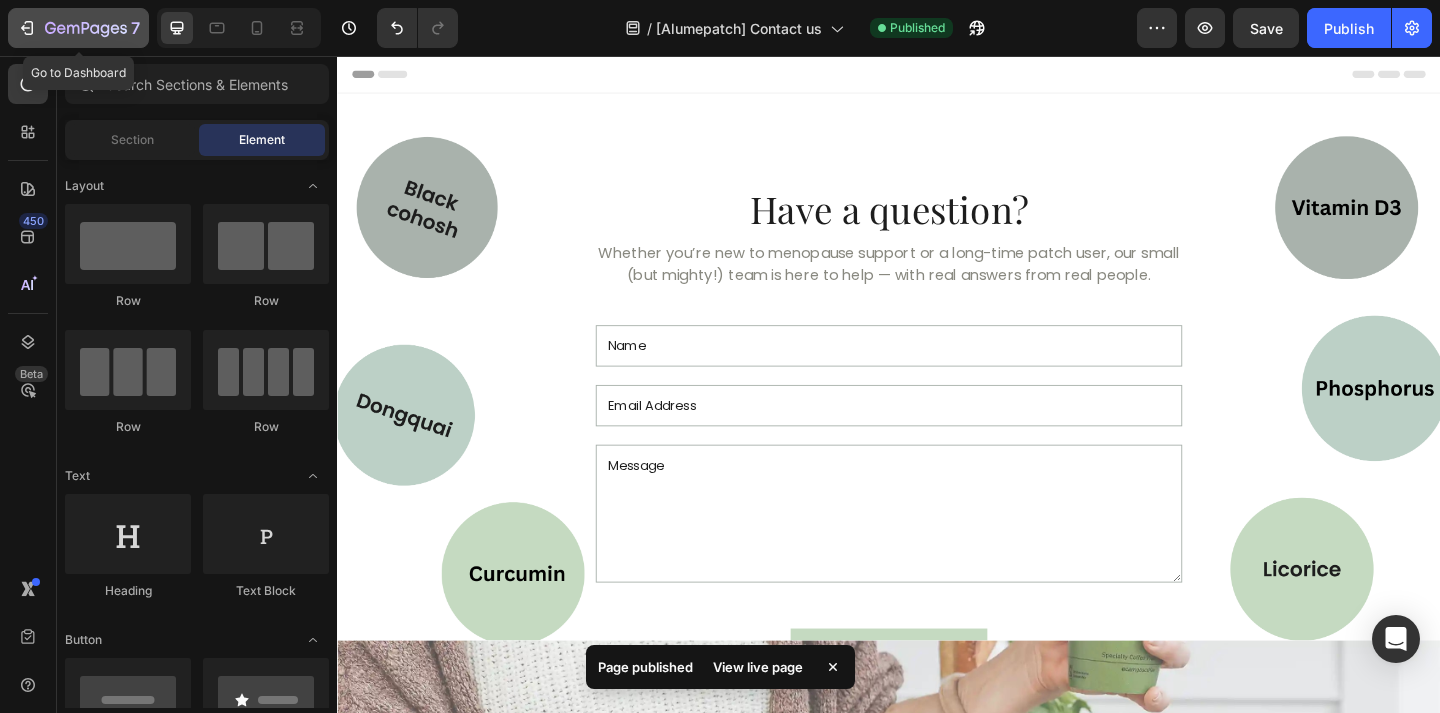 click 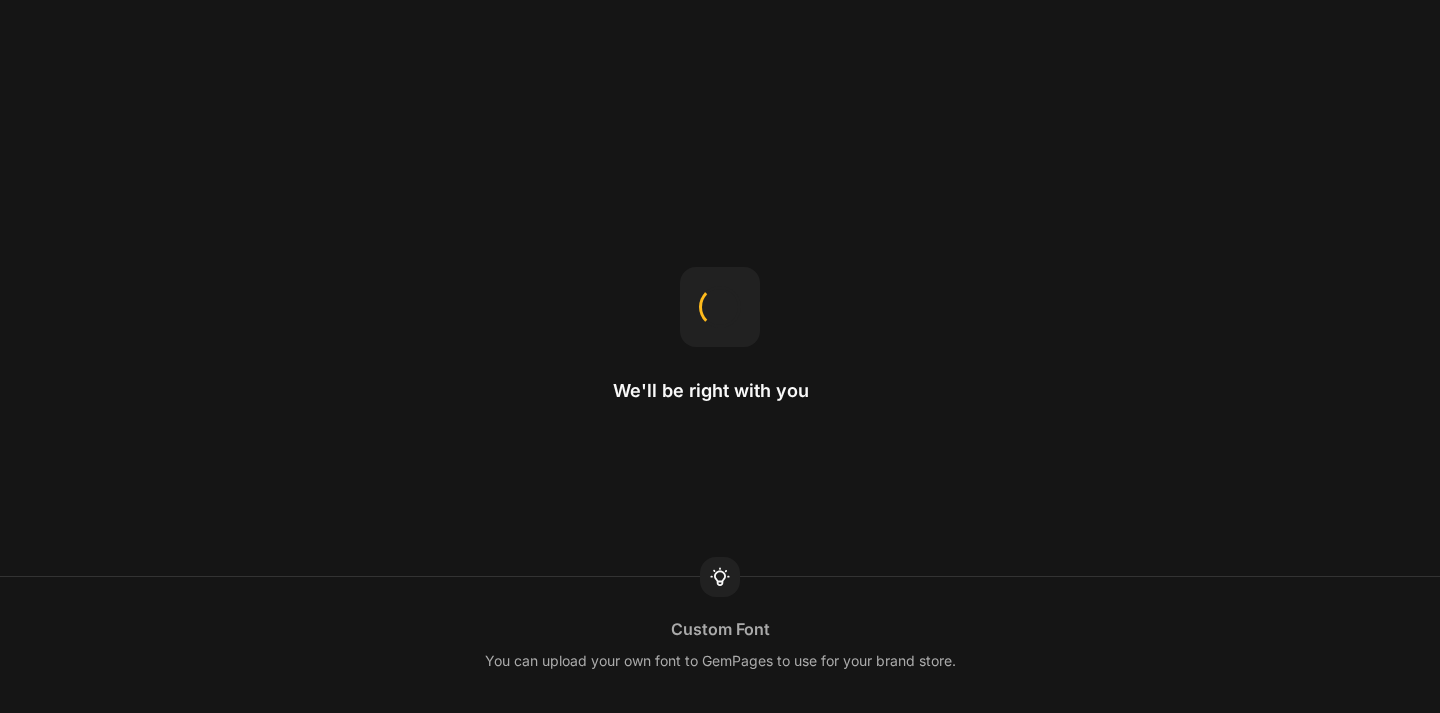 scroll, scrollTop: 0, scrollLeft: 0, axis: both 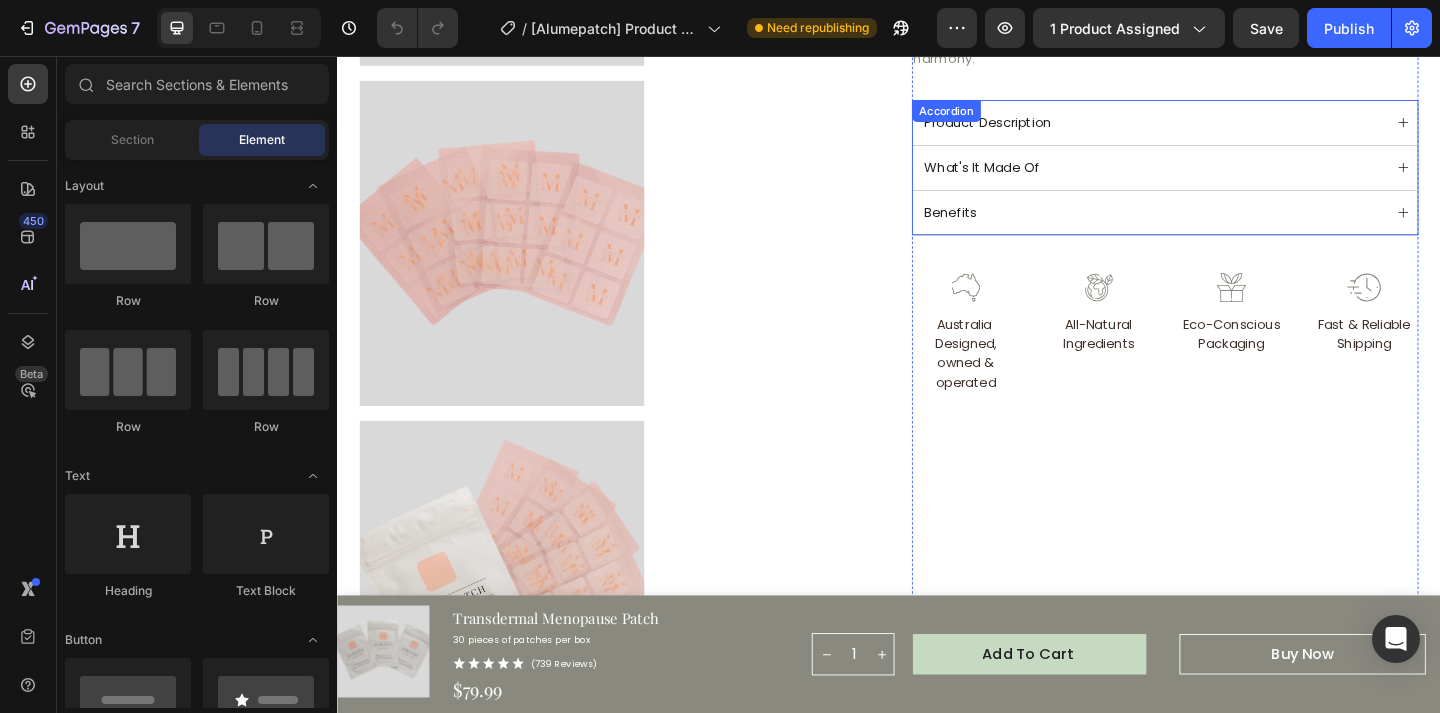 click on "Benefits" at bounding box center [1224, 226] 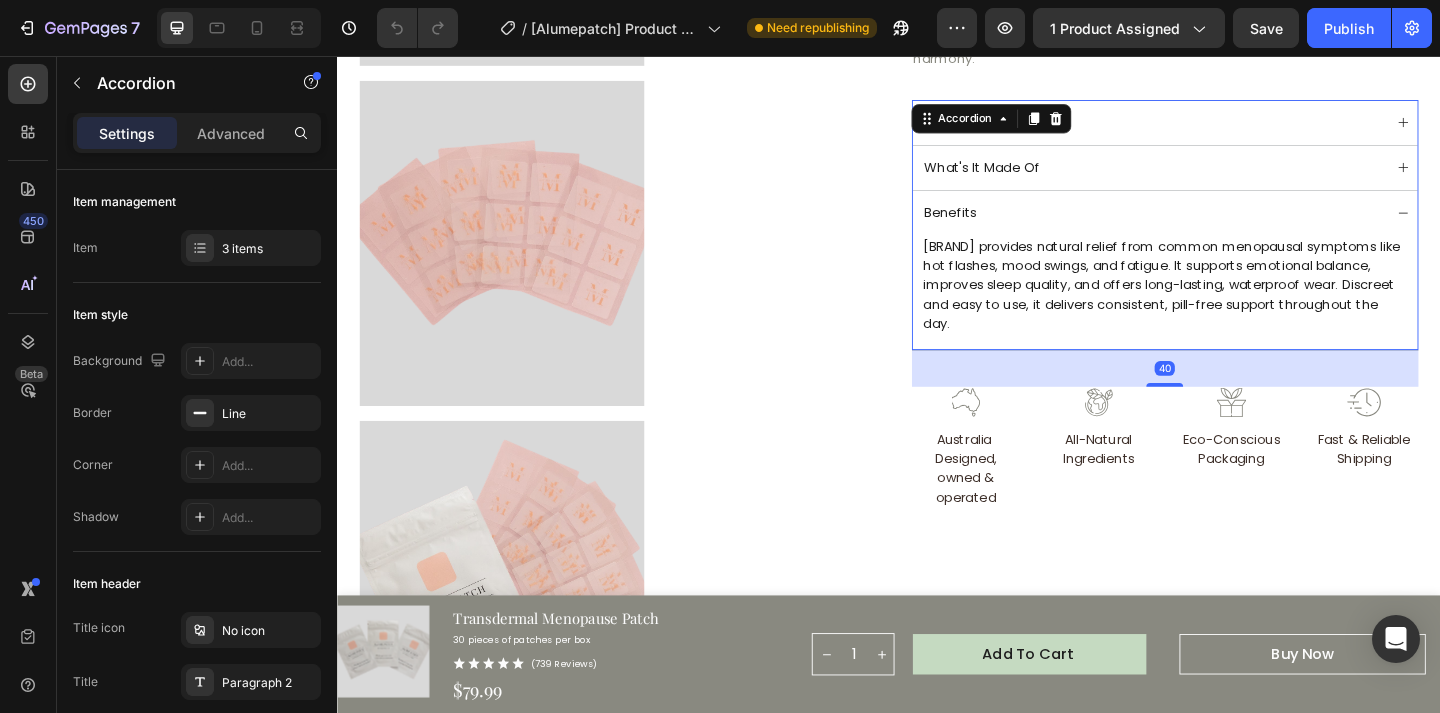 click on "Benefits" at bounding box center (1224, 226) 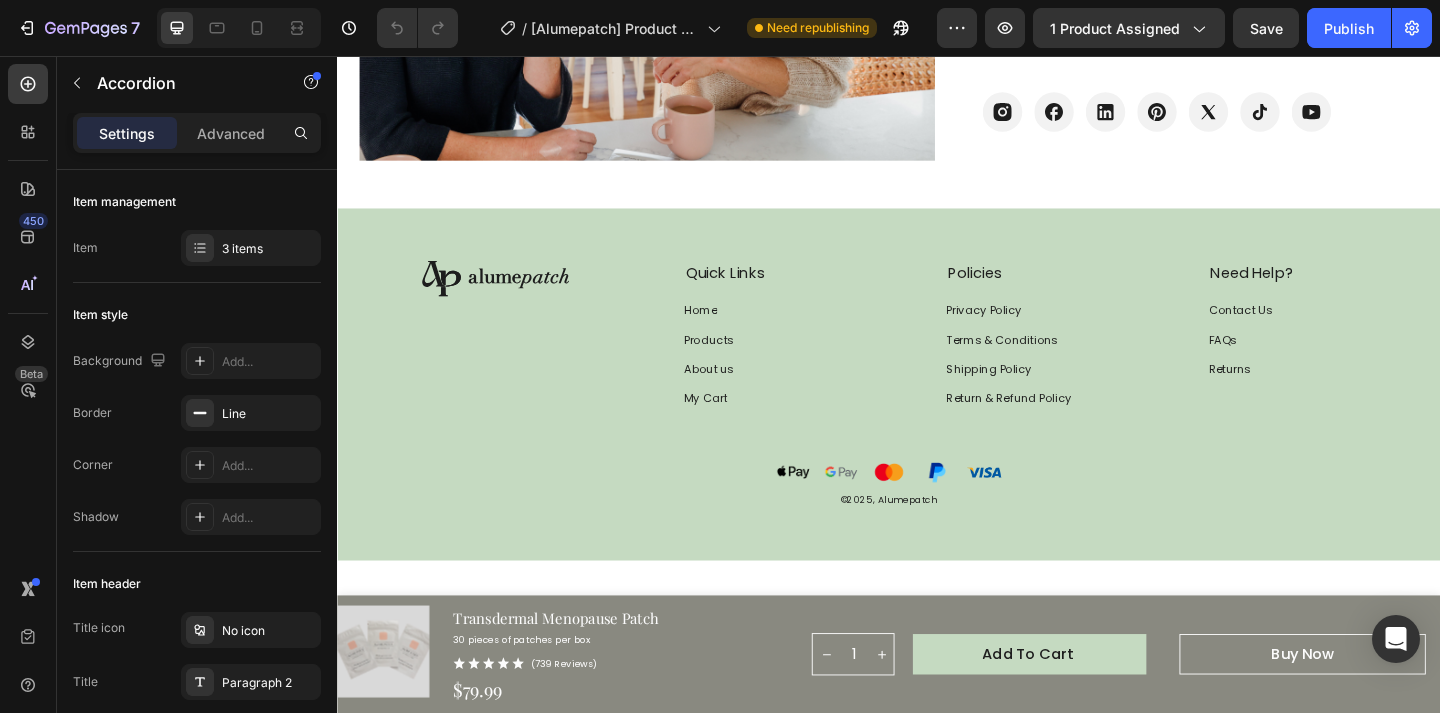 scroll, scrollTop: 8157, scrollLeft: 0, axis: vertical 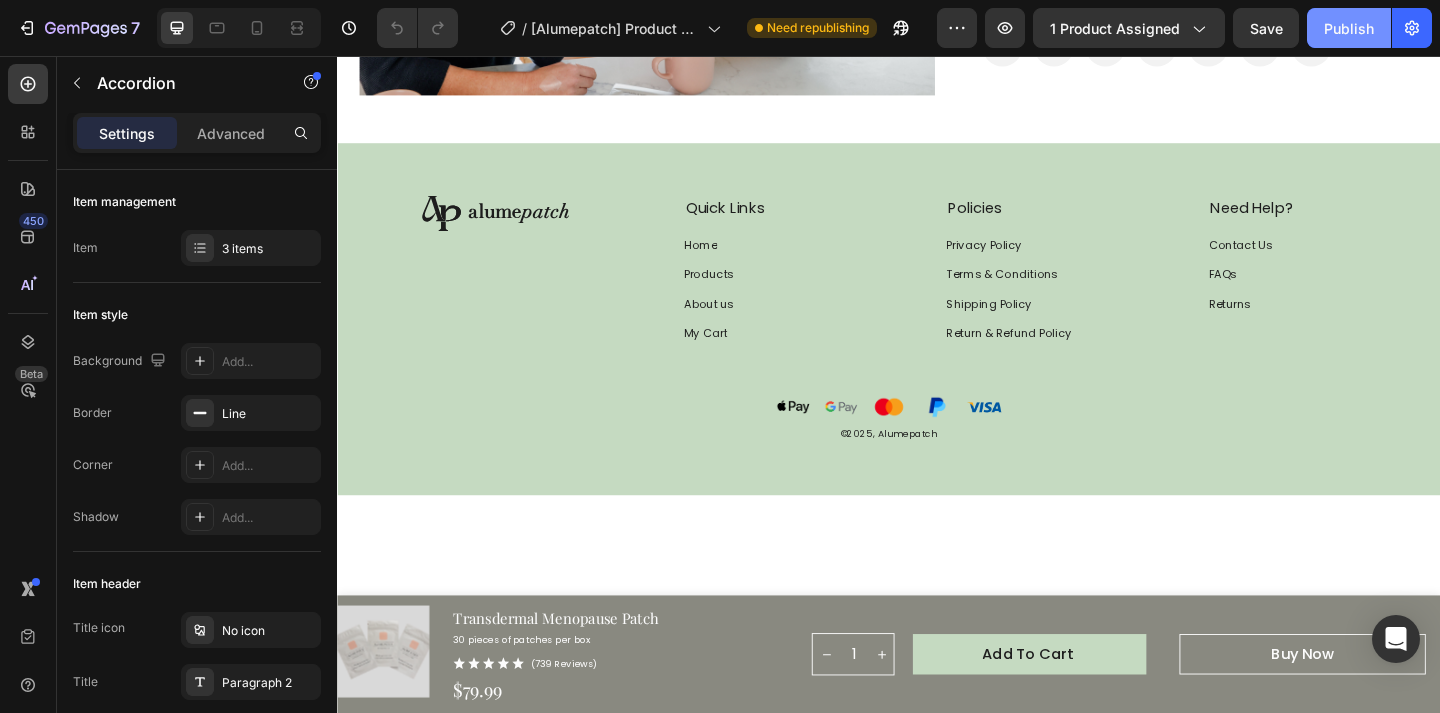 click on "Publish" at bounding box center [1349, 28] 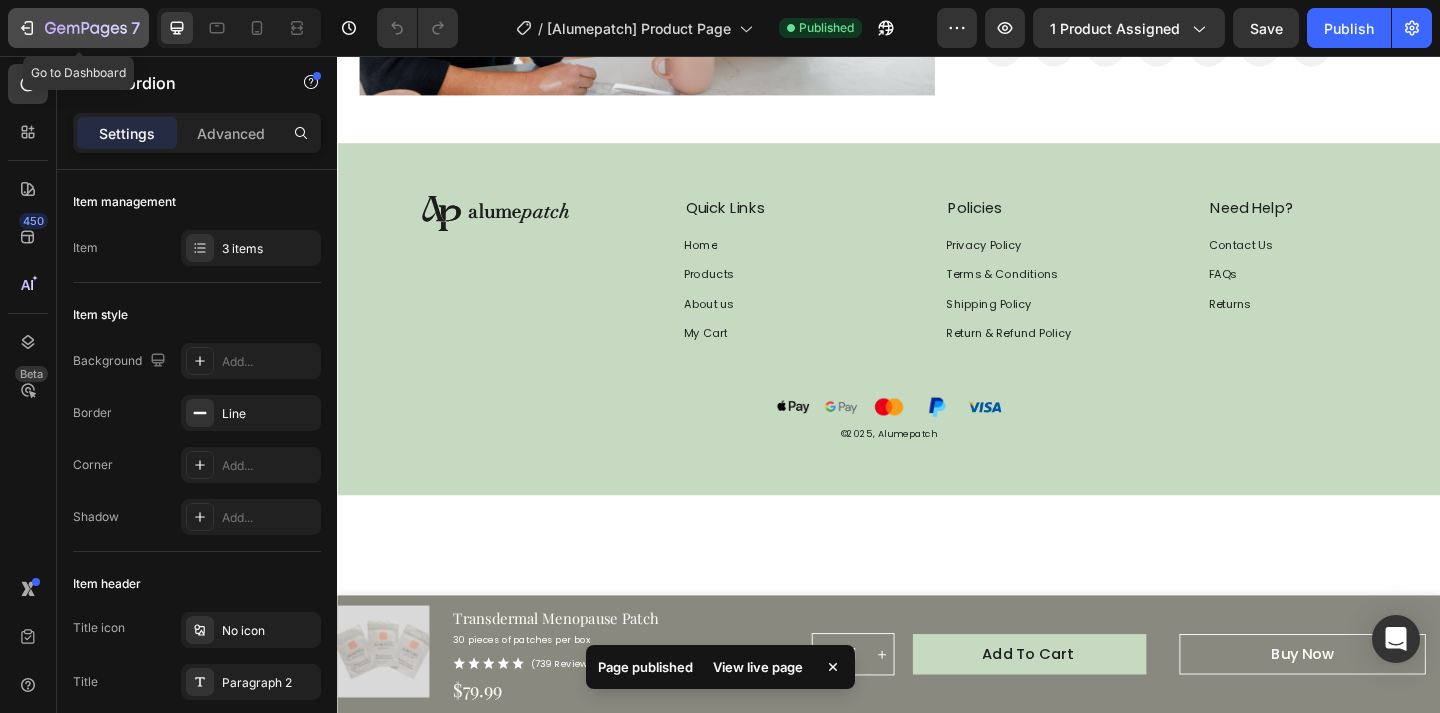 click on "7" 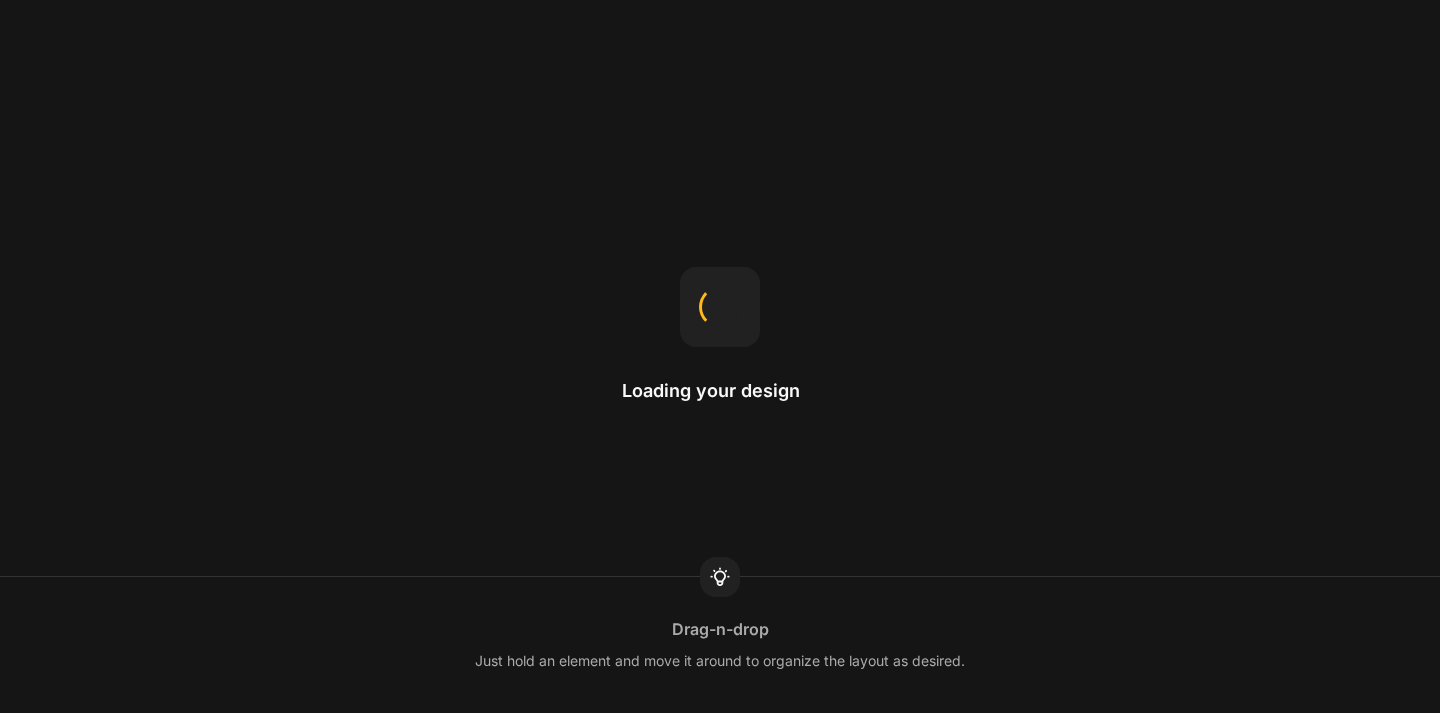scroll, scrollTop: 0, scrollLeft: 0, axis: both 